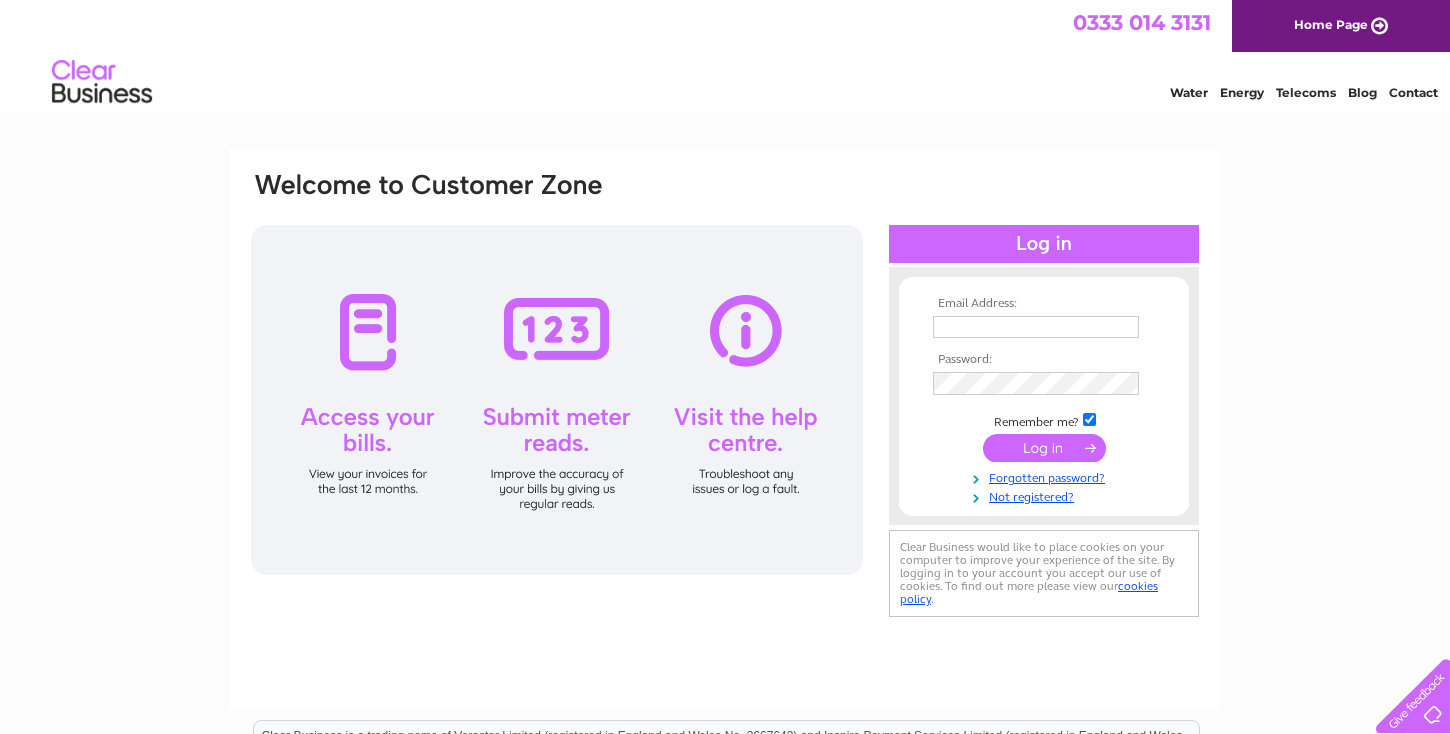 scroll, scrollTop: 0, scrollLeft: 0, axis: both 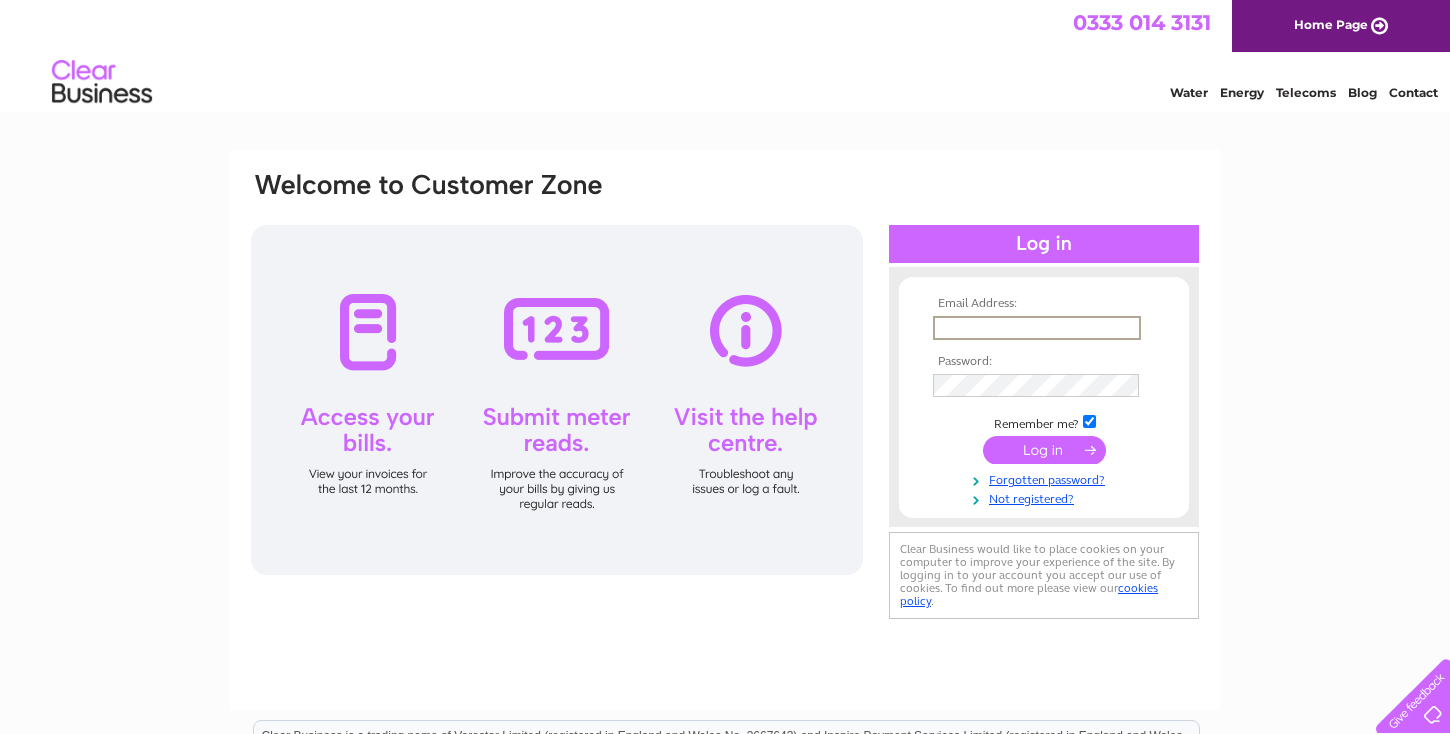 type on "k" 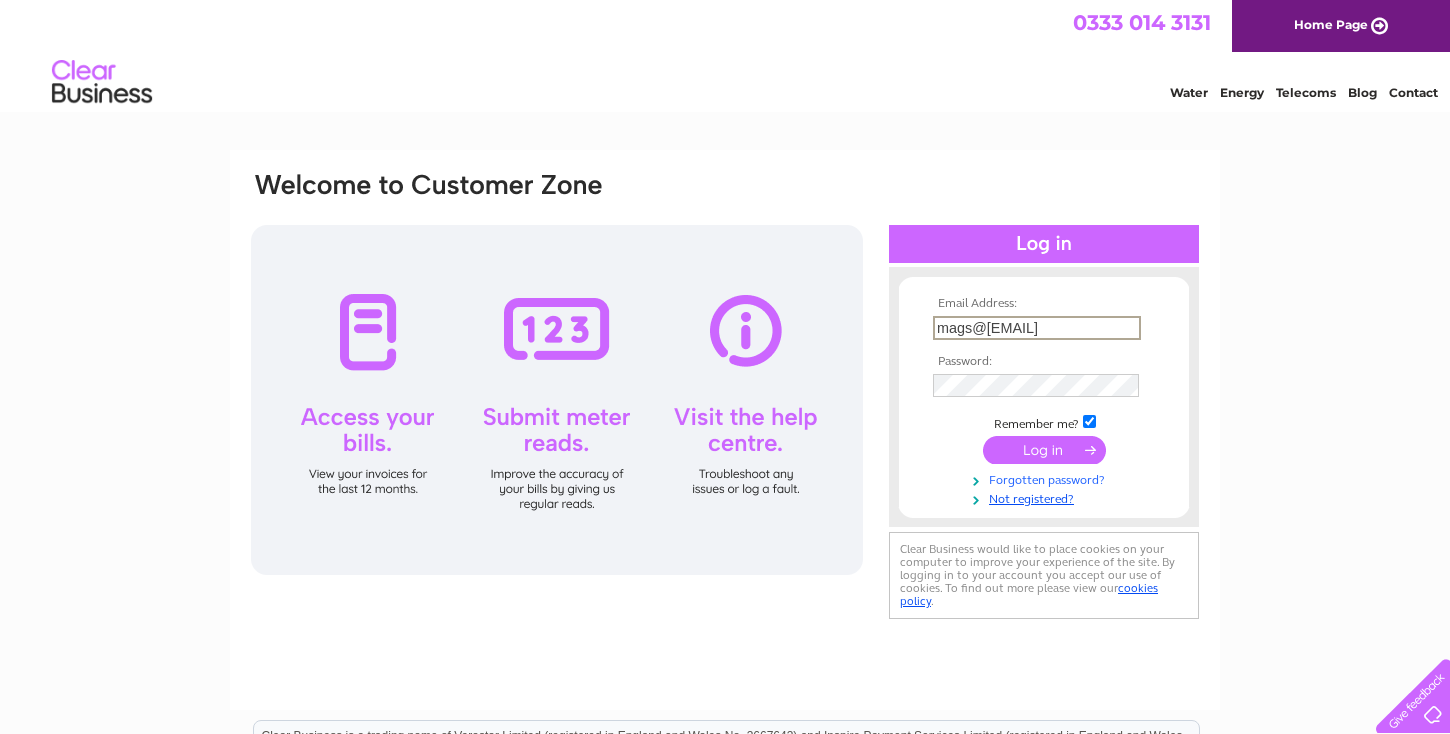 type on "mags@[EXAMPLE.COM]" 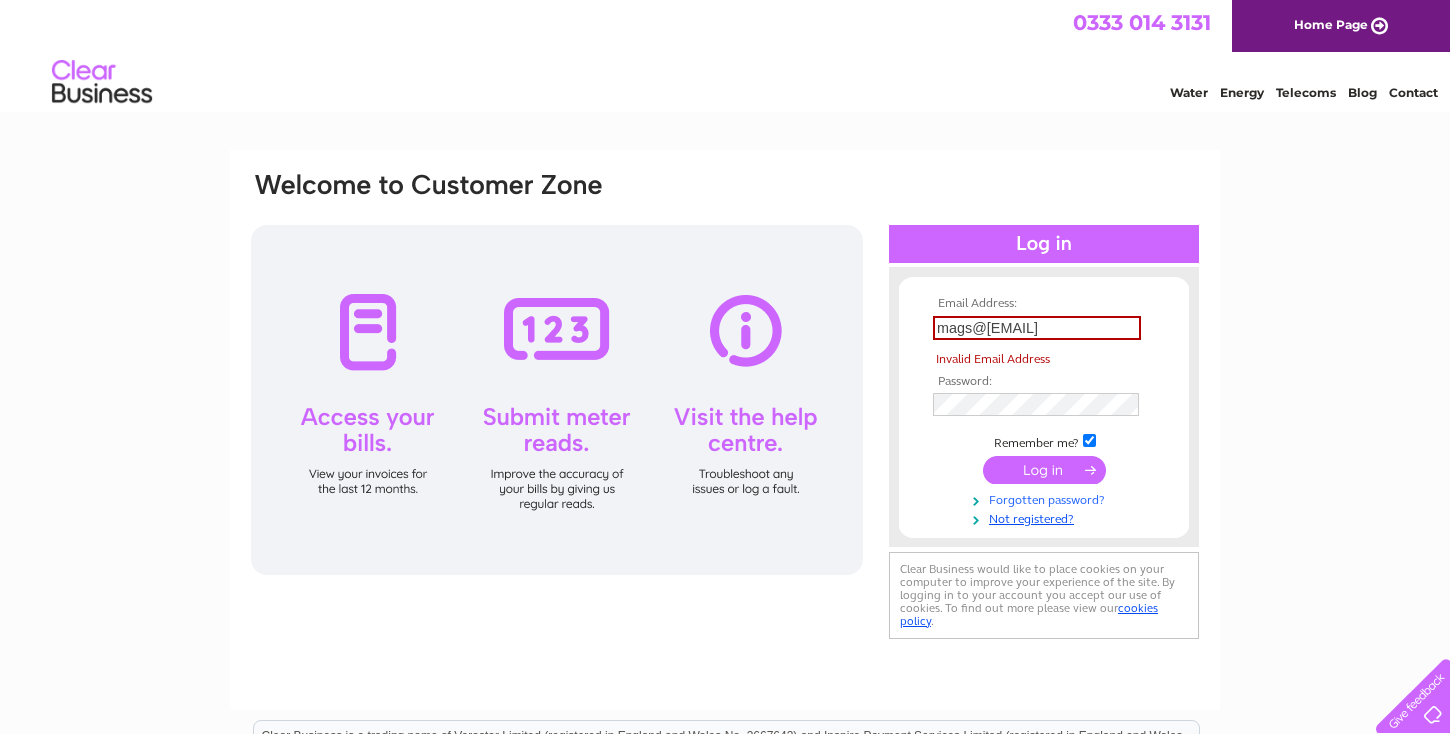 click on "Forgotten password?" at bounding box center (1046, 498) 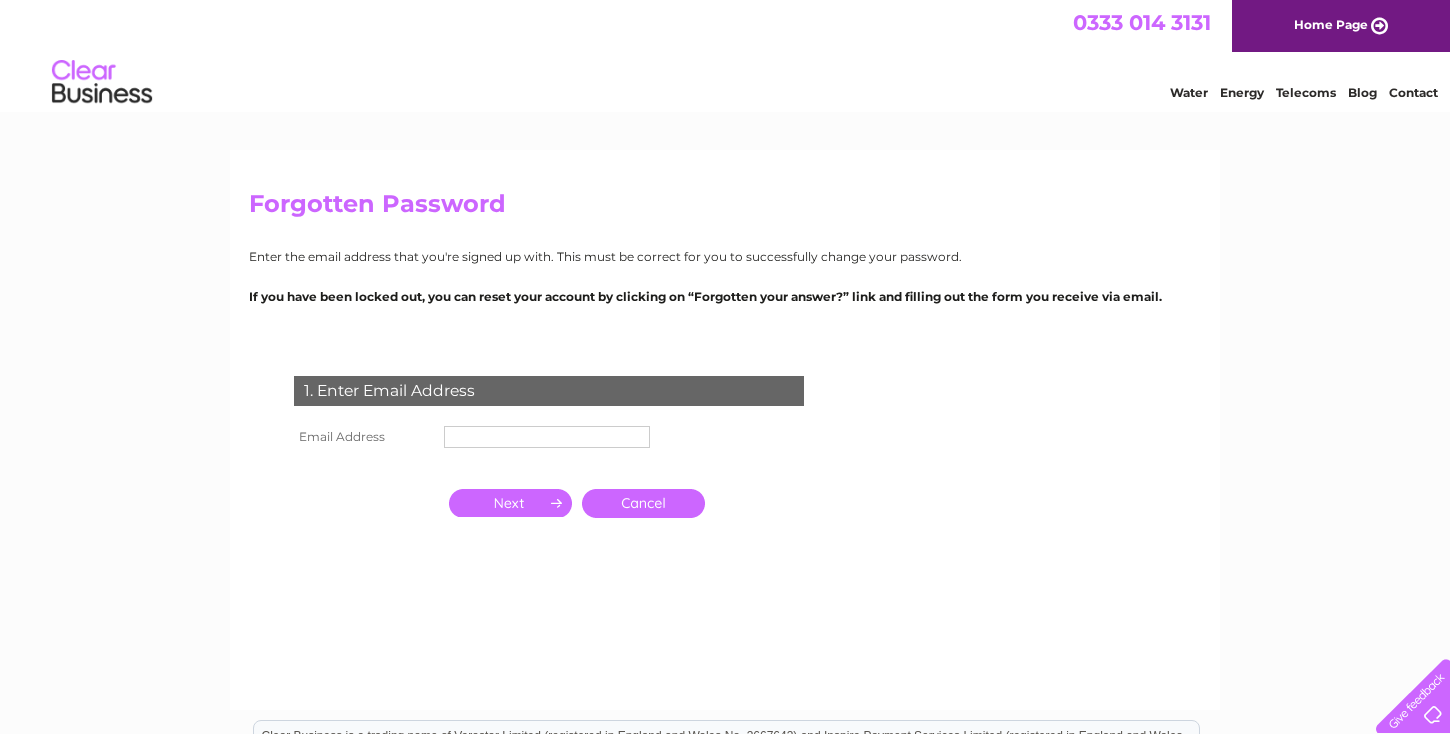 scroll, scrollTop: 0, scrollLeft: 0, axis: both 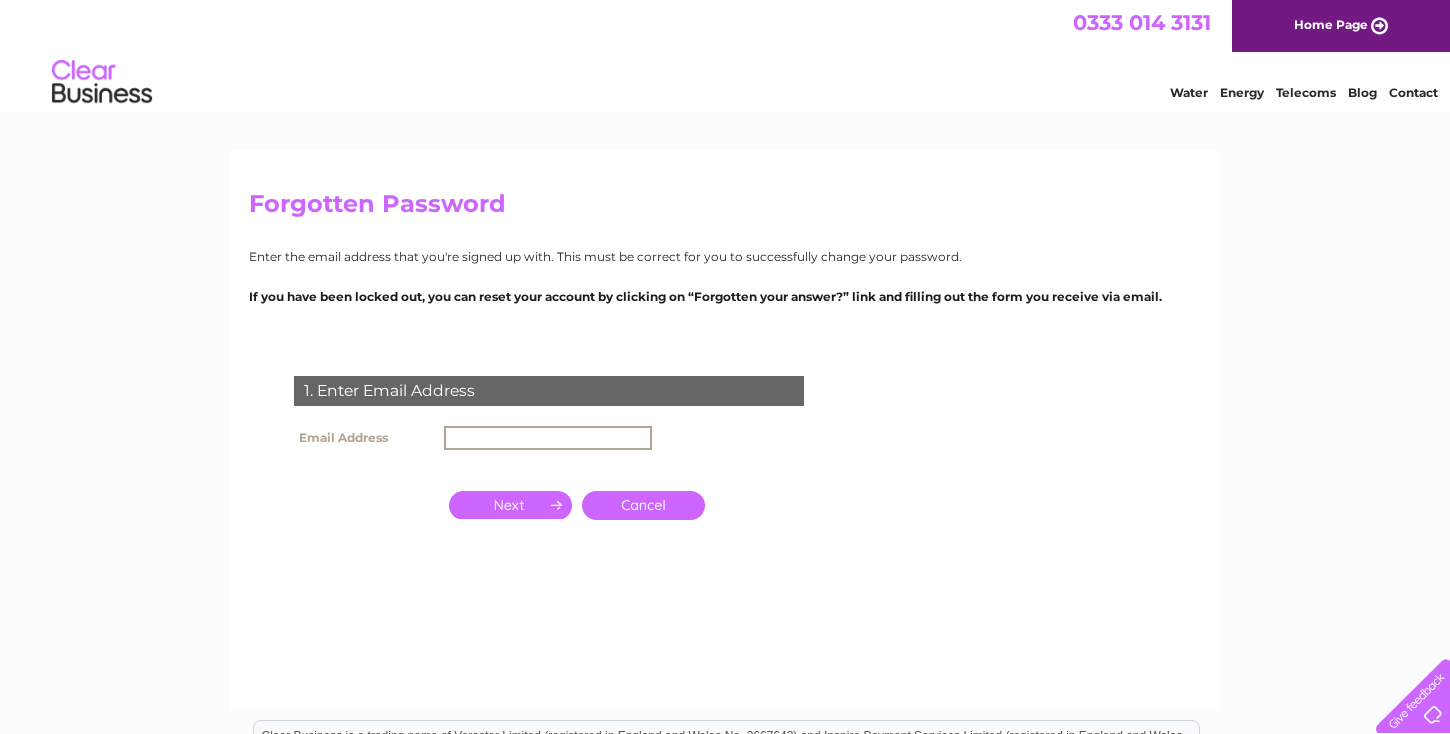 click at bounding box center [548, 438] 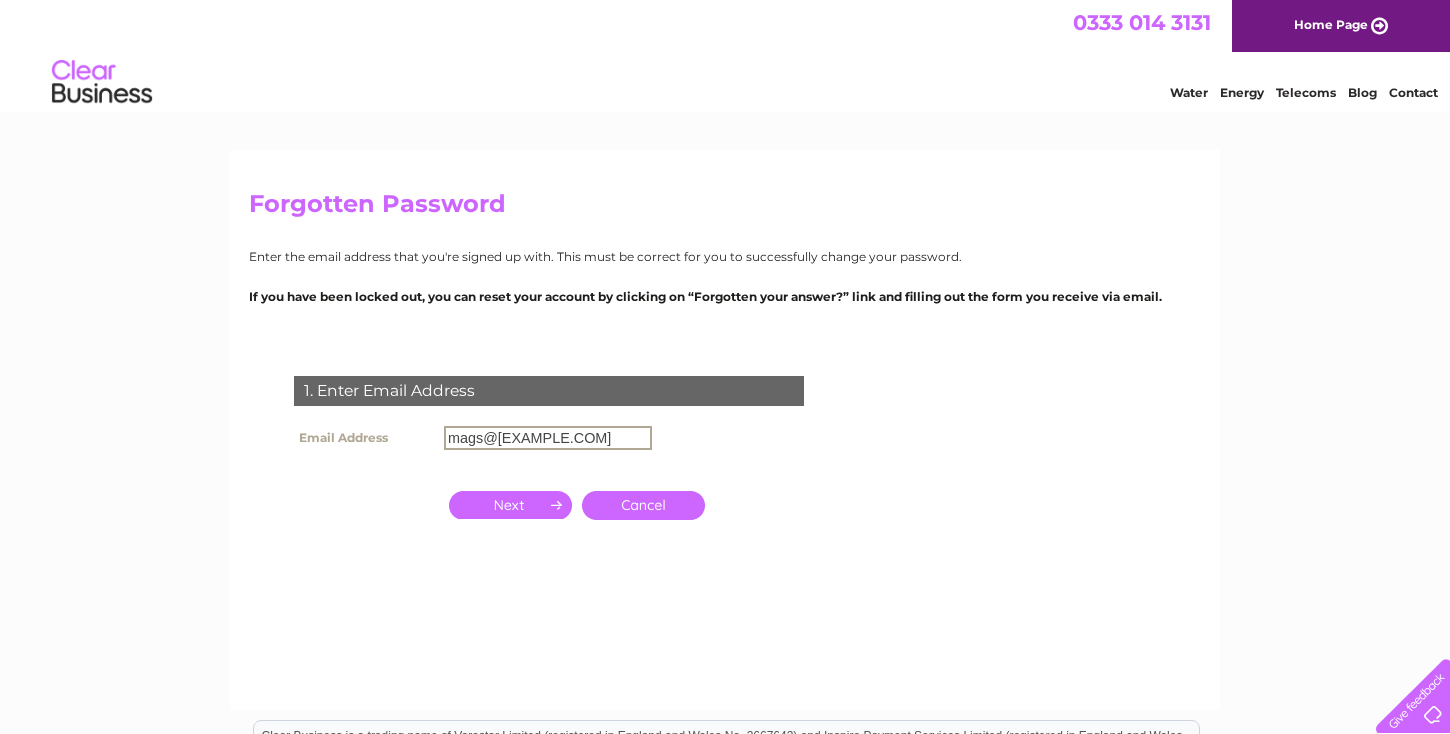 type on "mags@one-dentalcare.co.uk" 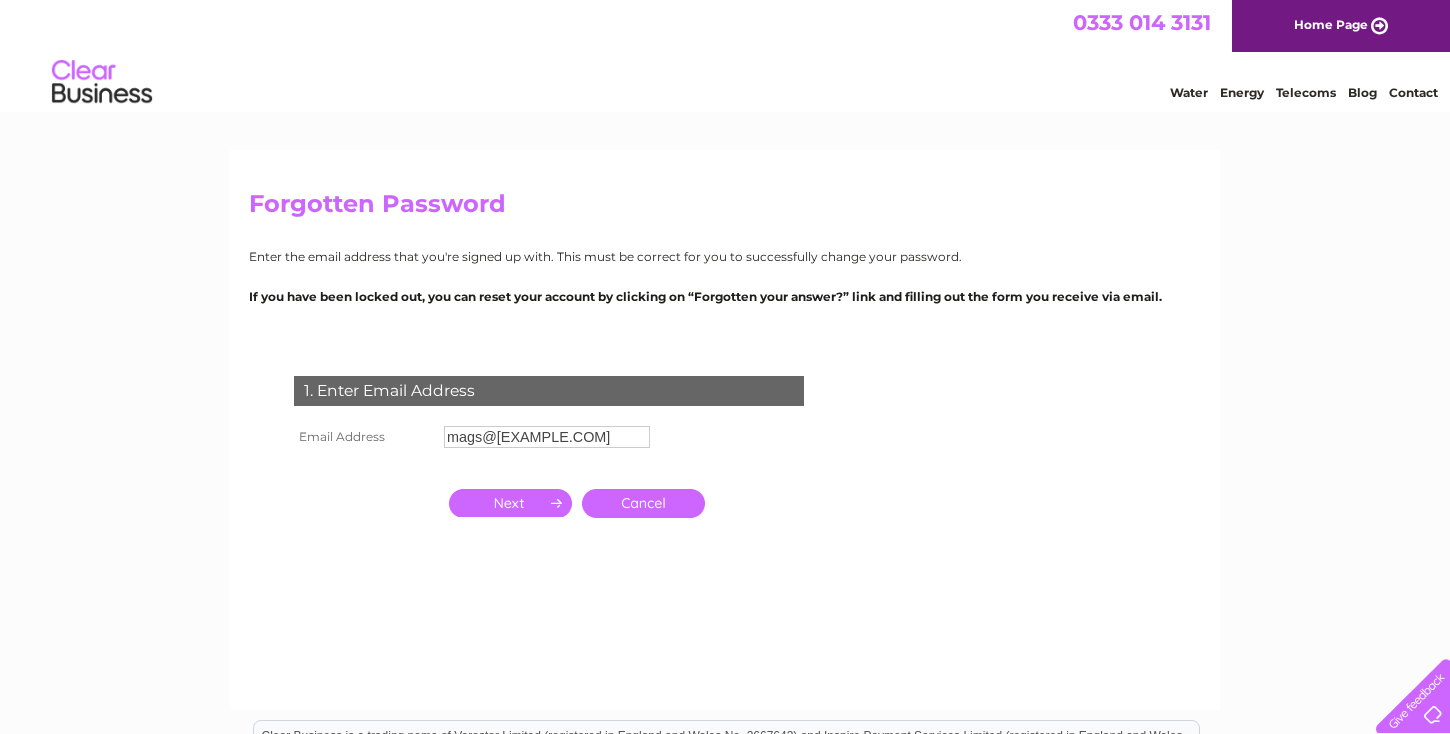 click at bounding box center [510, 503] 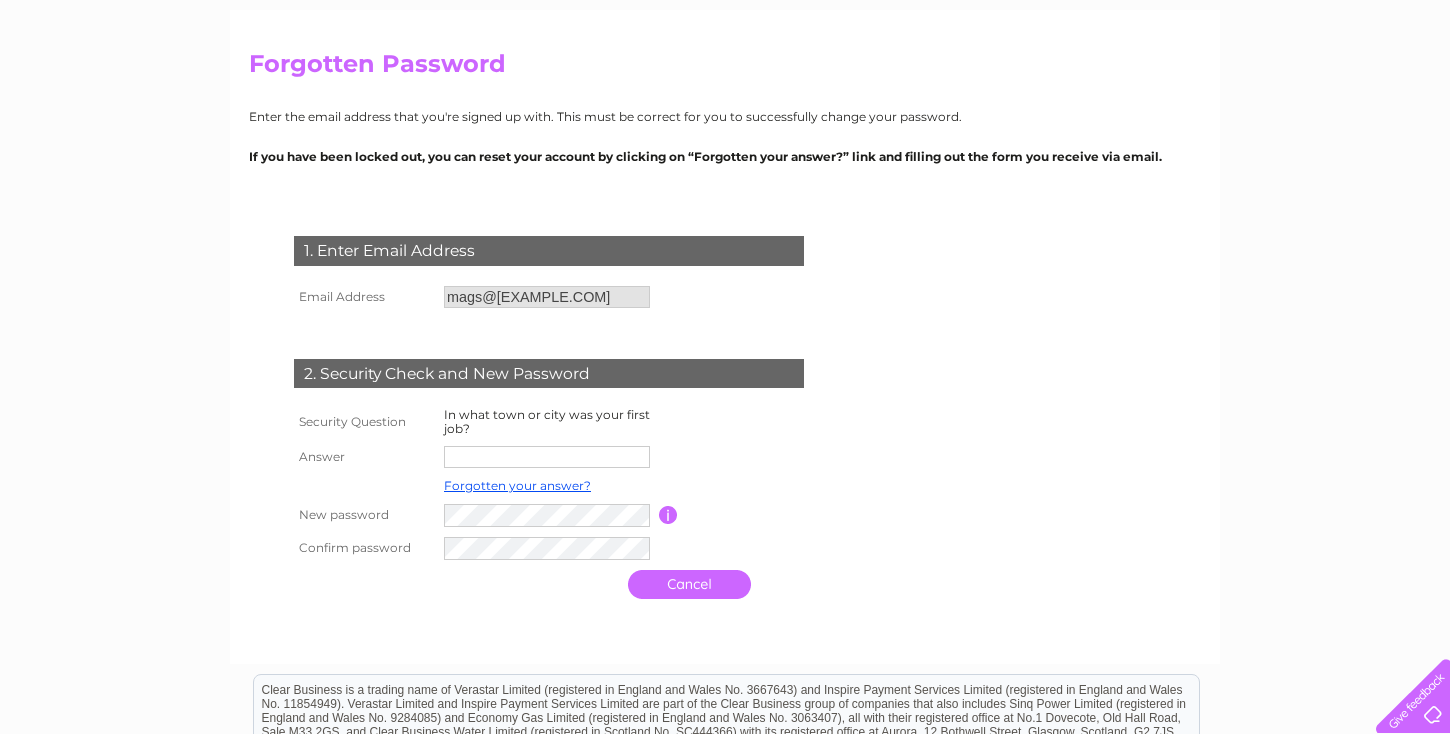 scroll, scrollTop: 154, scrollLeft: 0, axis: vertical 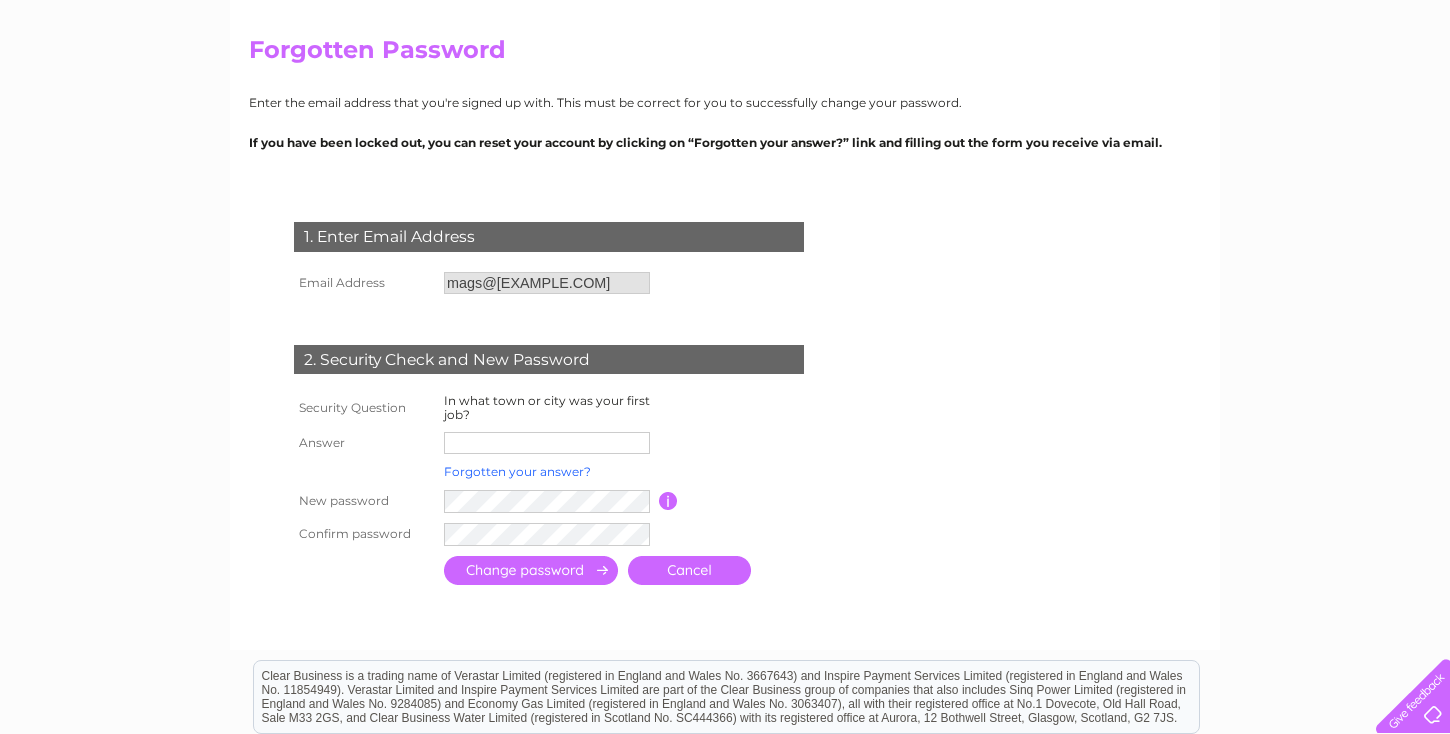 click on "Forgotten your answer?" at bounding box center (517, 471) 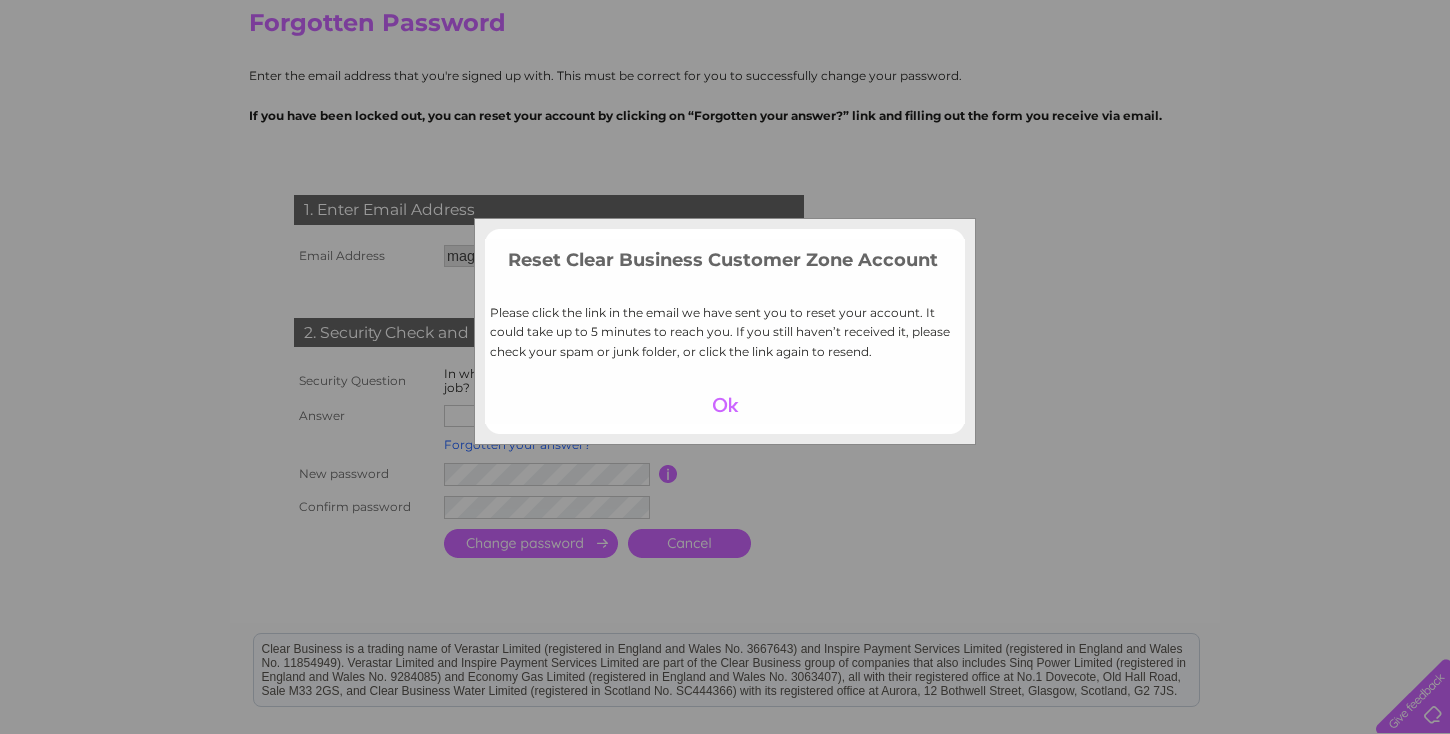 scroll, scrollTop: 201, scrollLeft: 0, axis: vertical 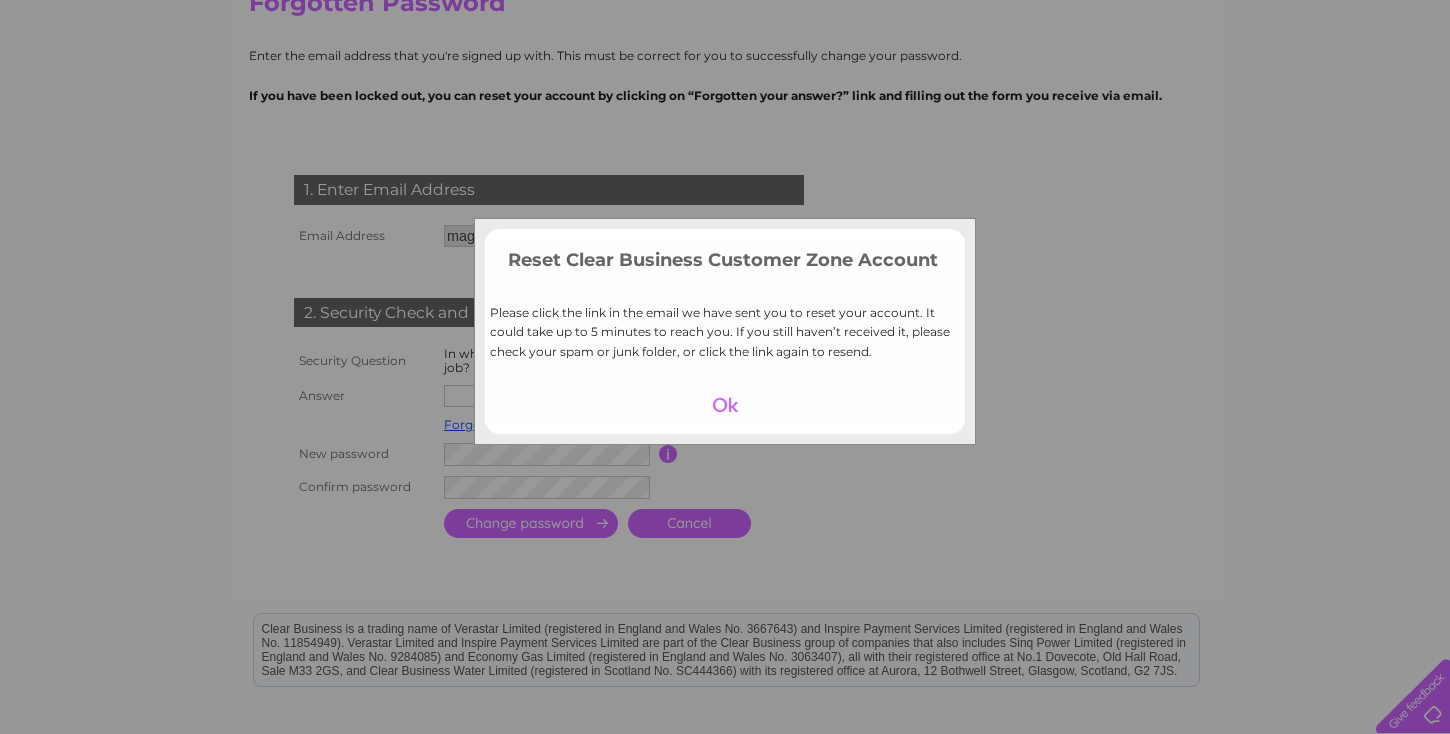 click at bounding box center [725, 405] 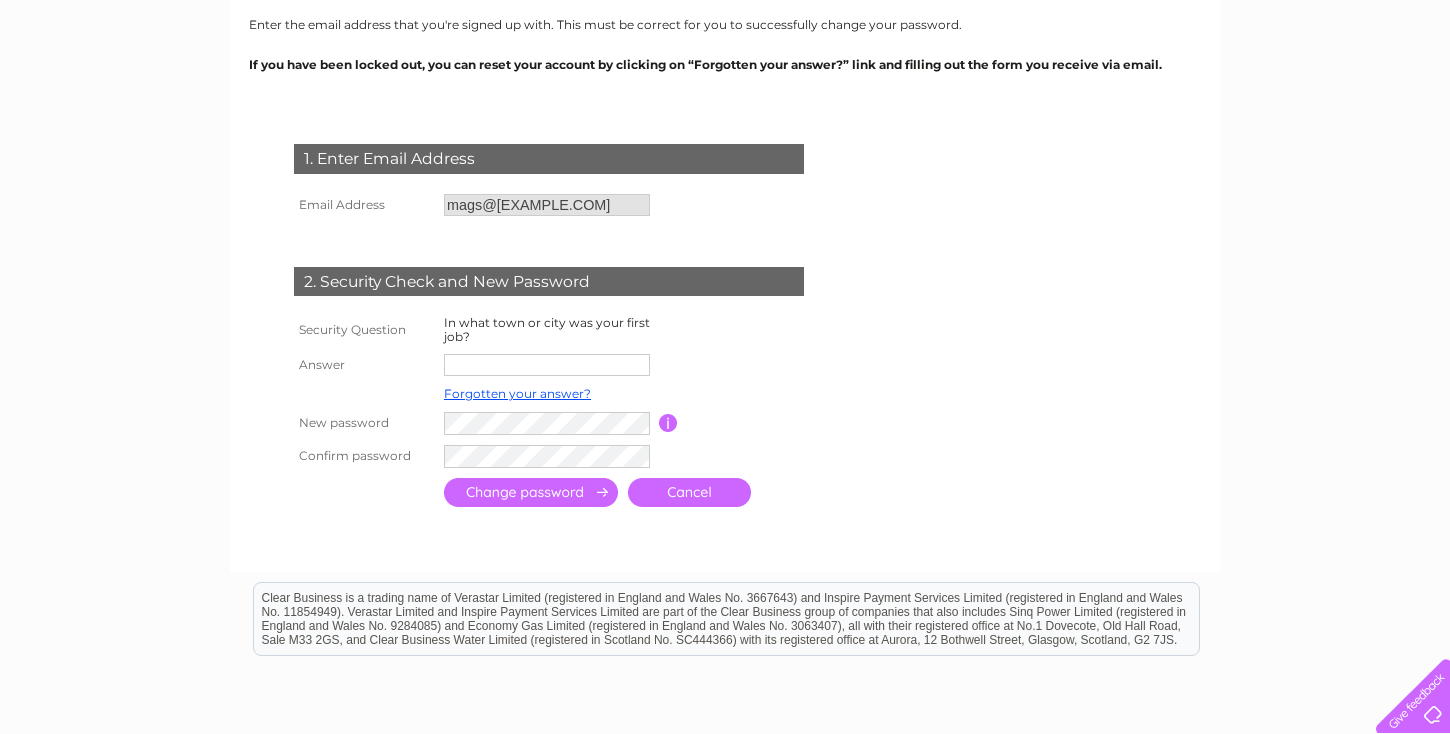 scroll, scrollTop: 233, scrollLeft: 0, axis: vertical 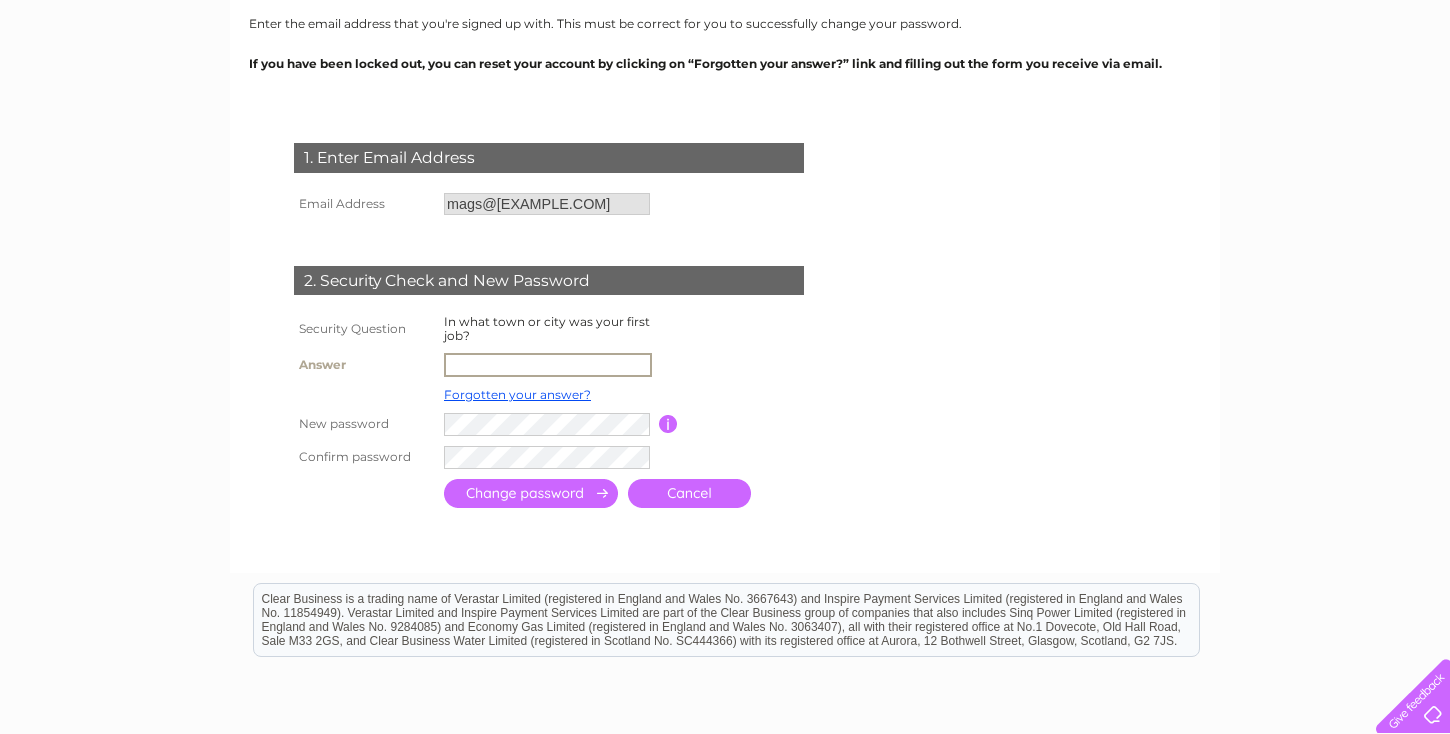 click at bounding box center (548, 365) 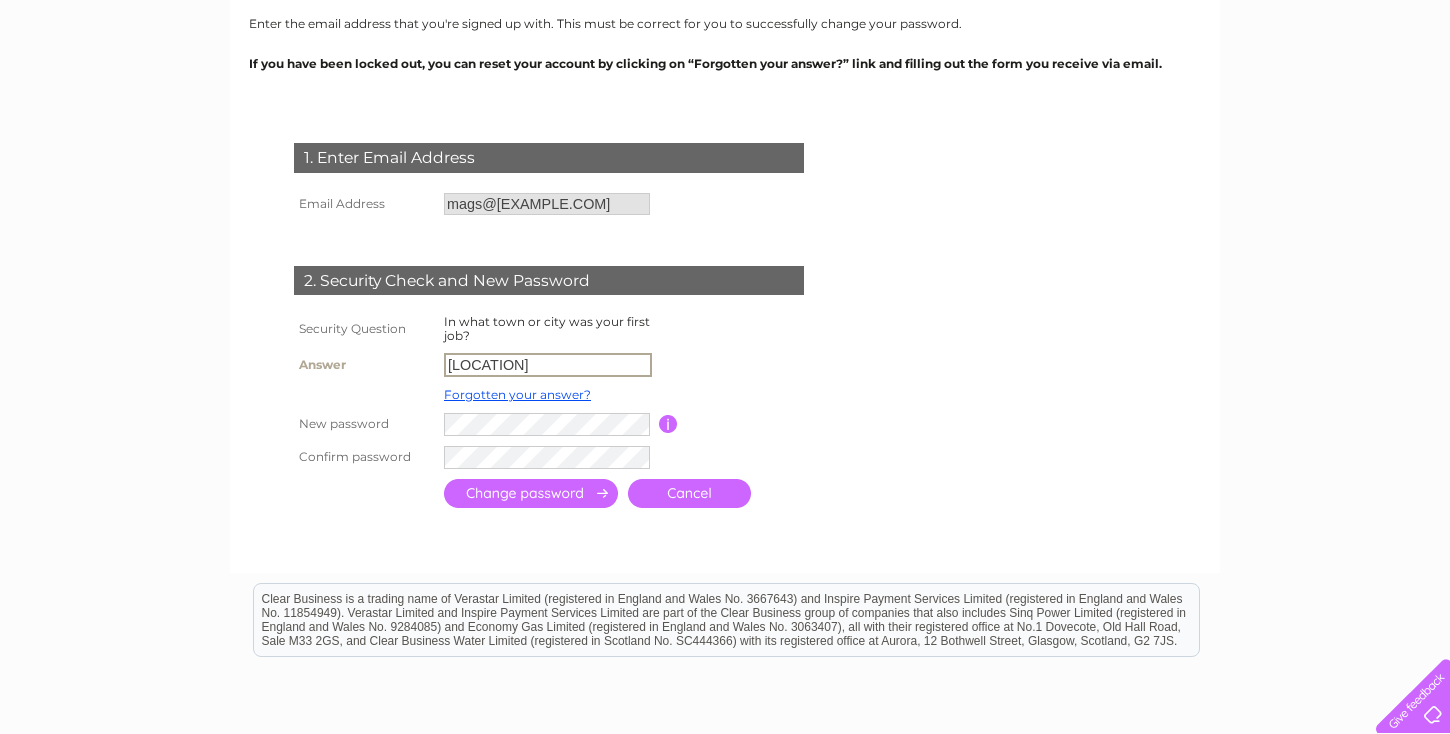 type on "Glasgow" 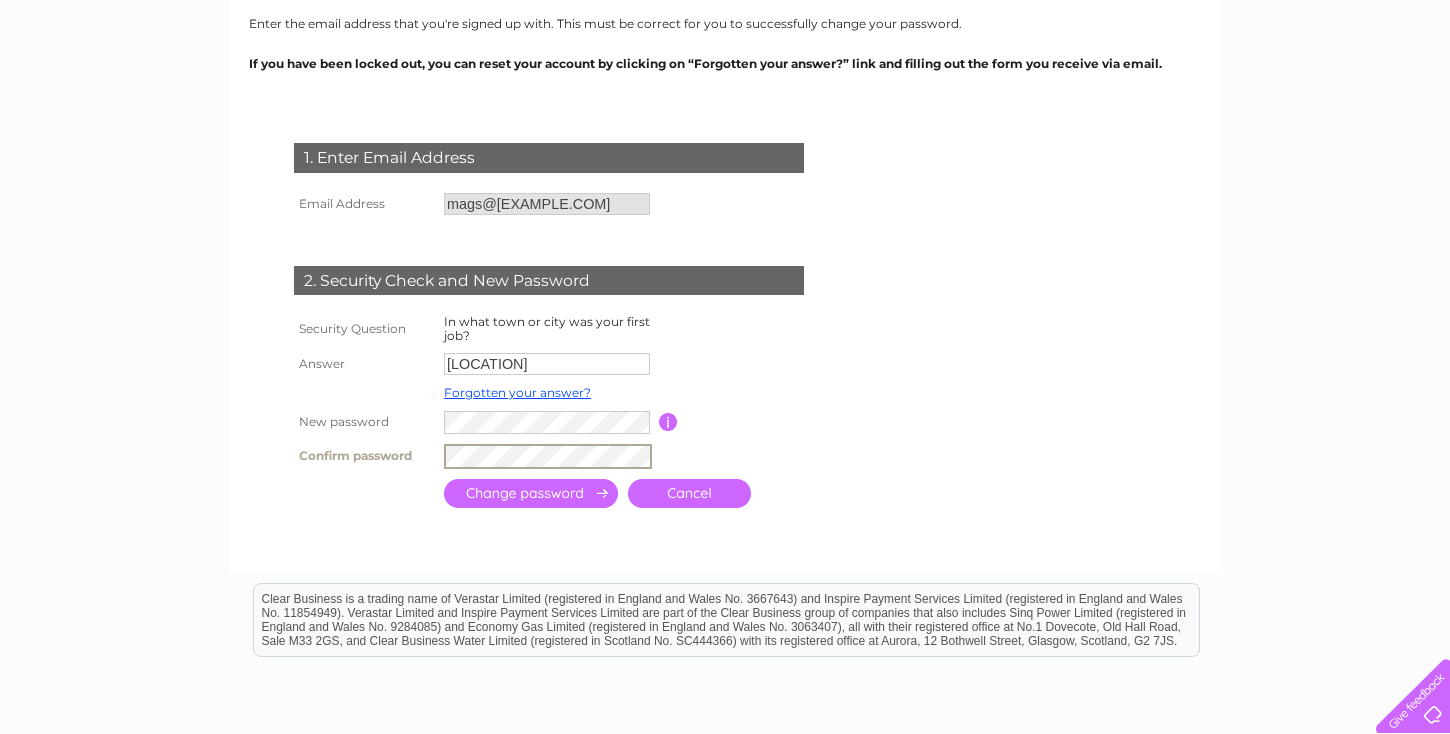 click at bounding box center (531, 493) 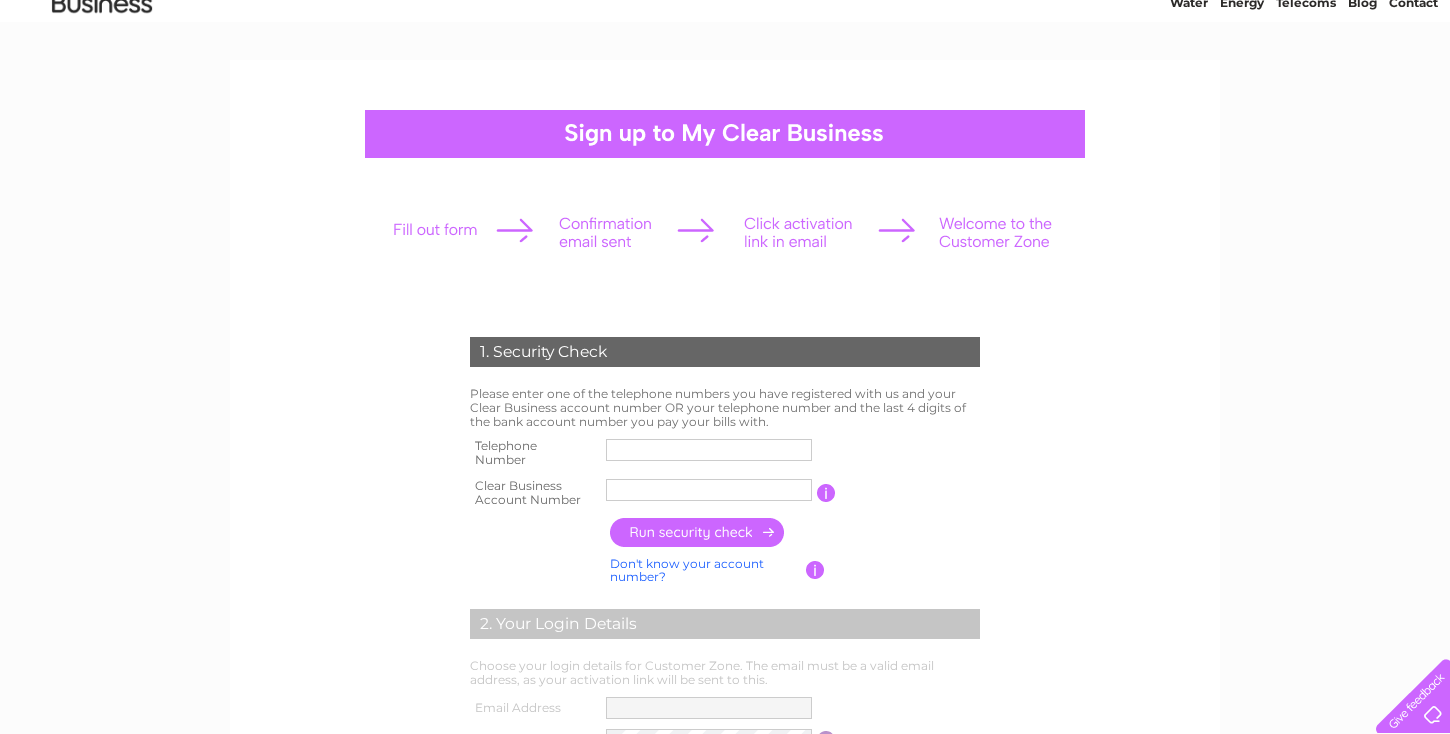 scroll, scrollTop: 106, scrollLeft: 0, axis: vertical 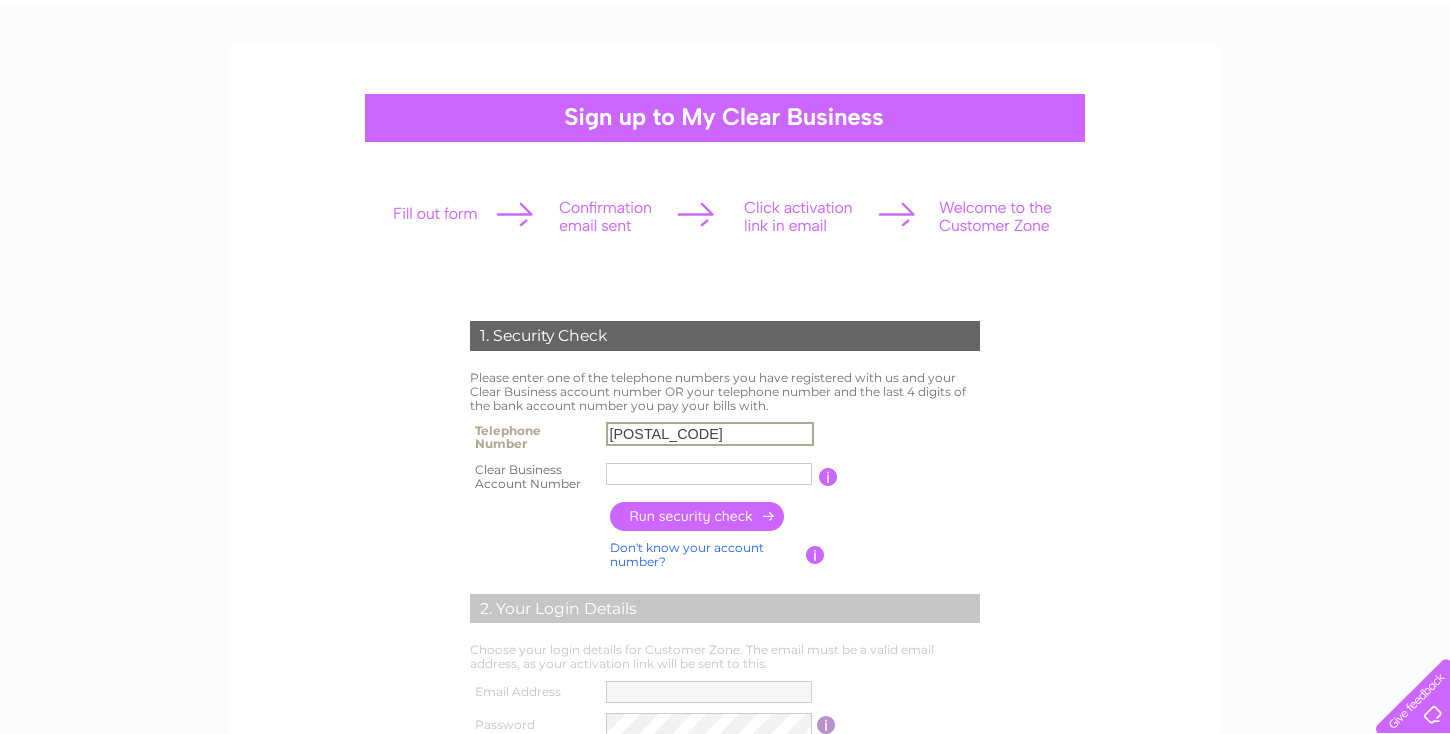 type on "01505502632" 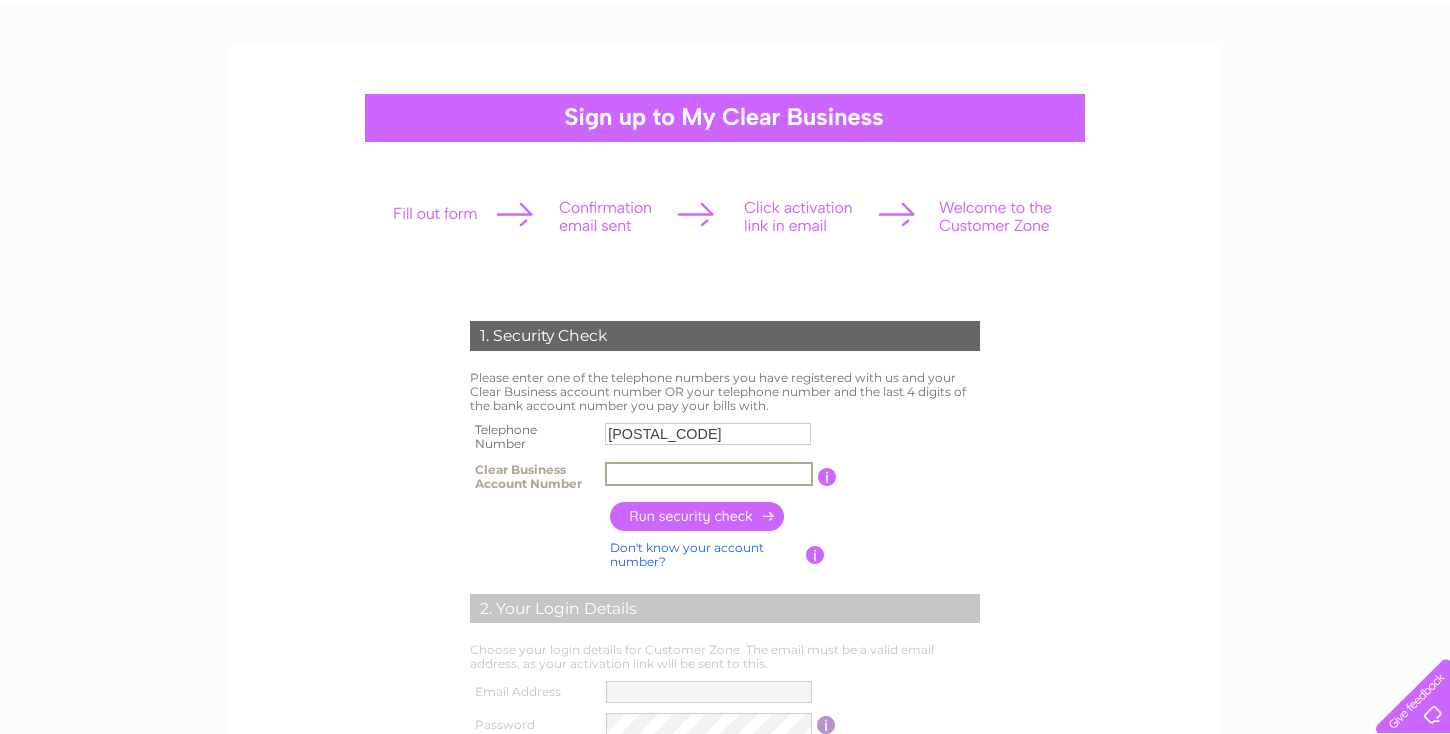 paste on "1034952" 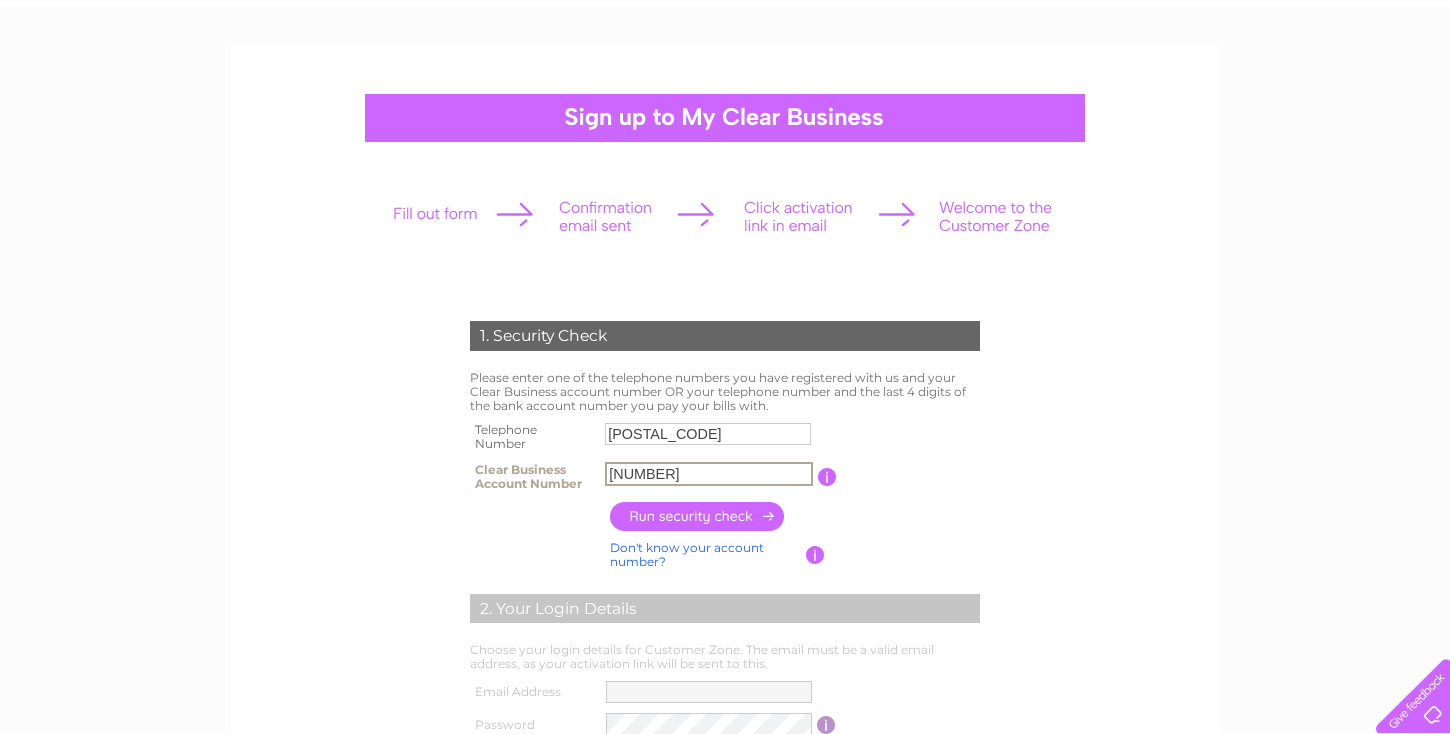 type on "1034952" 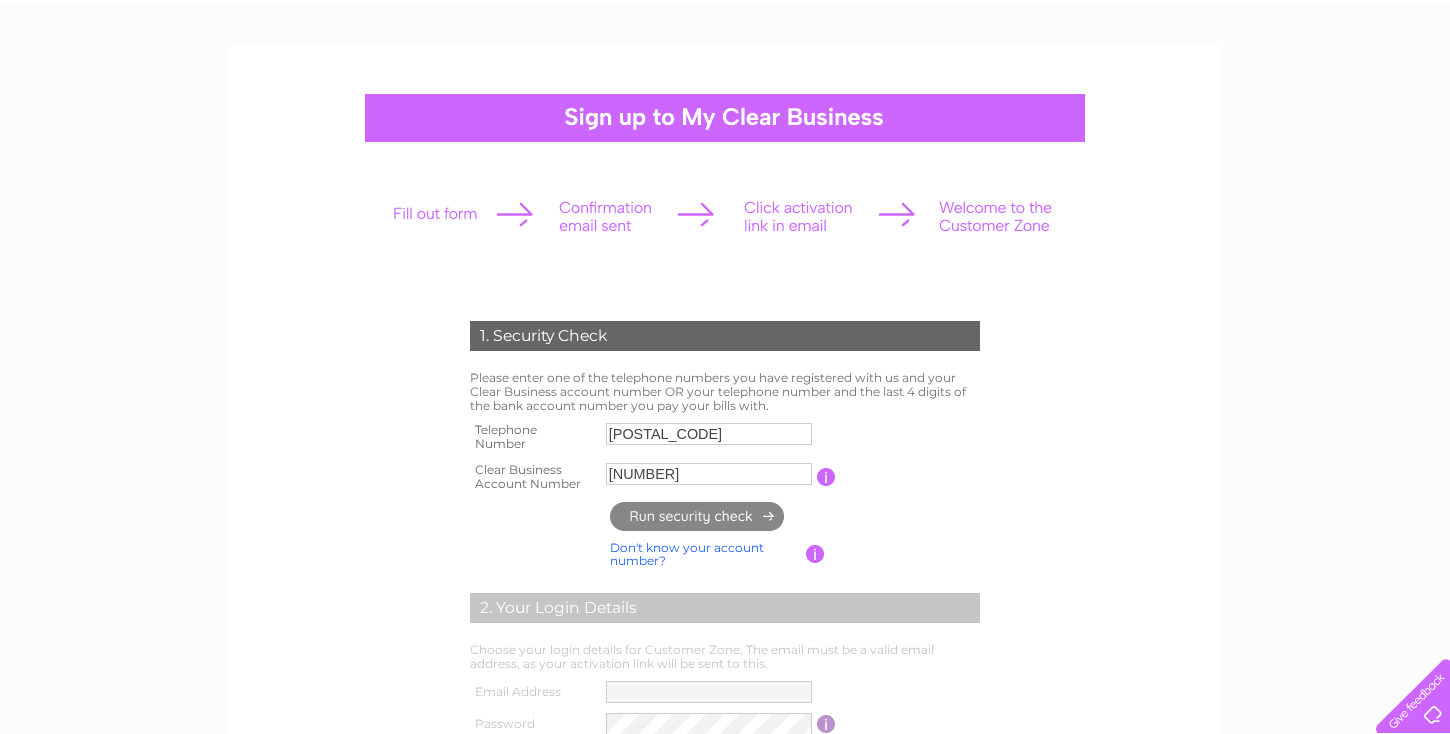 type on "**********" 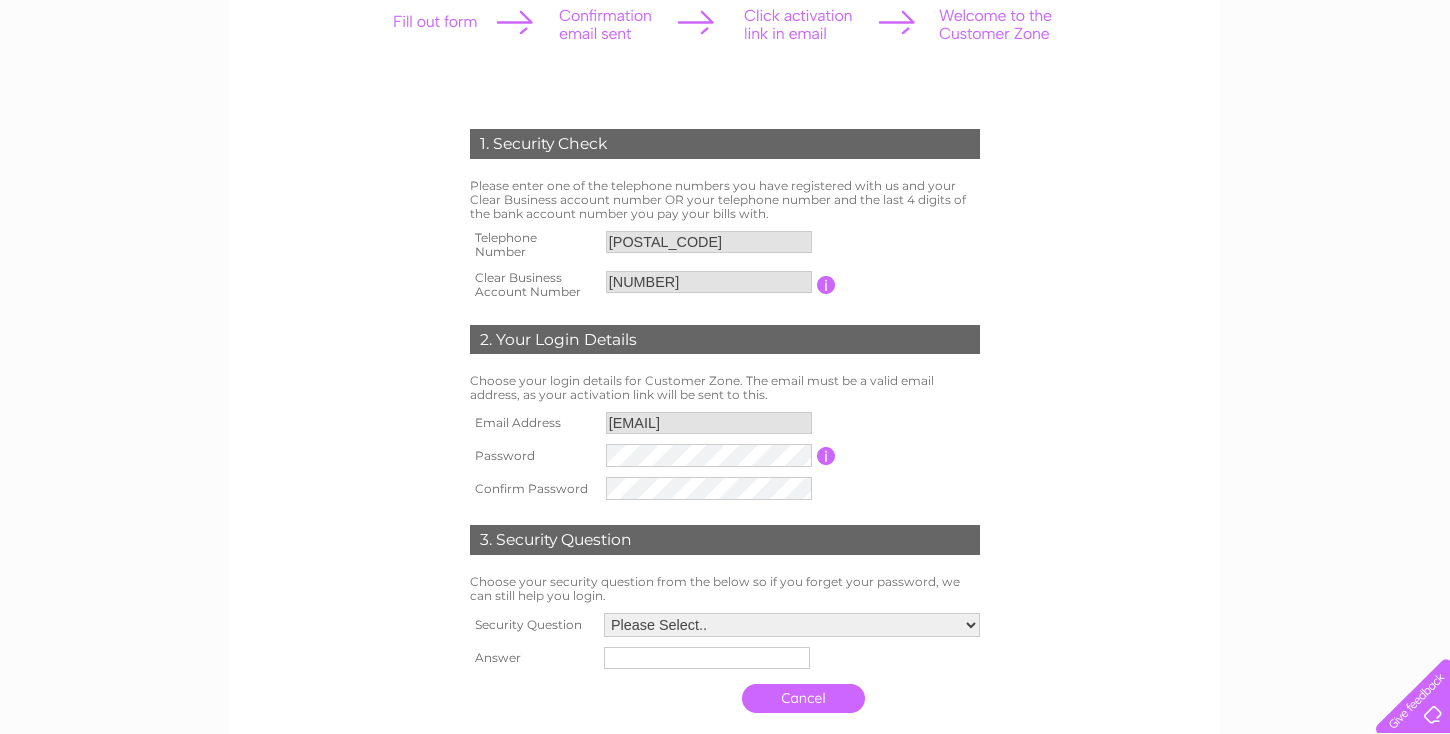 scroll, scrollTop: 300, scrollLeft: 0, axis: vertical 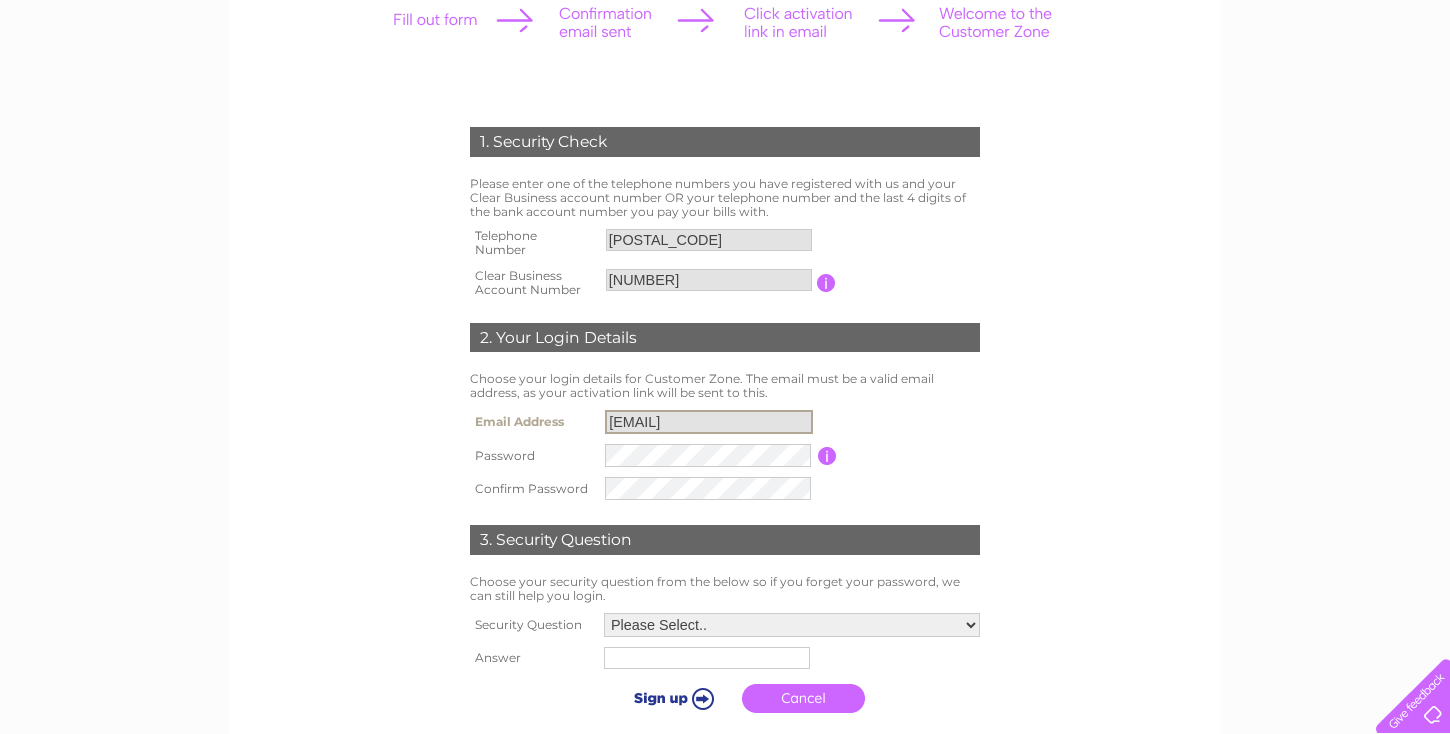 click on "**********" at bounding box center [709, 422] 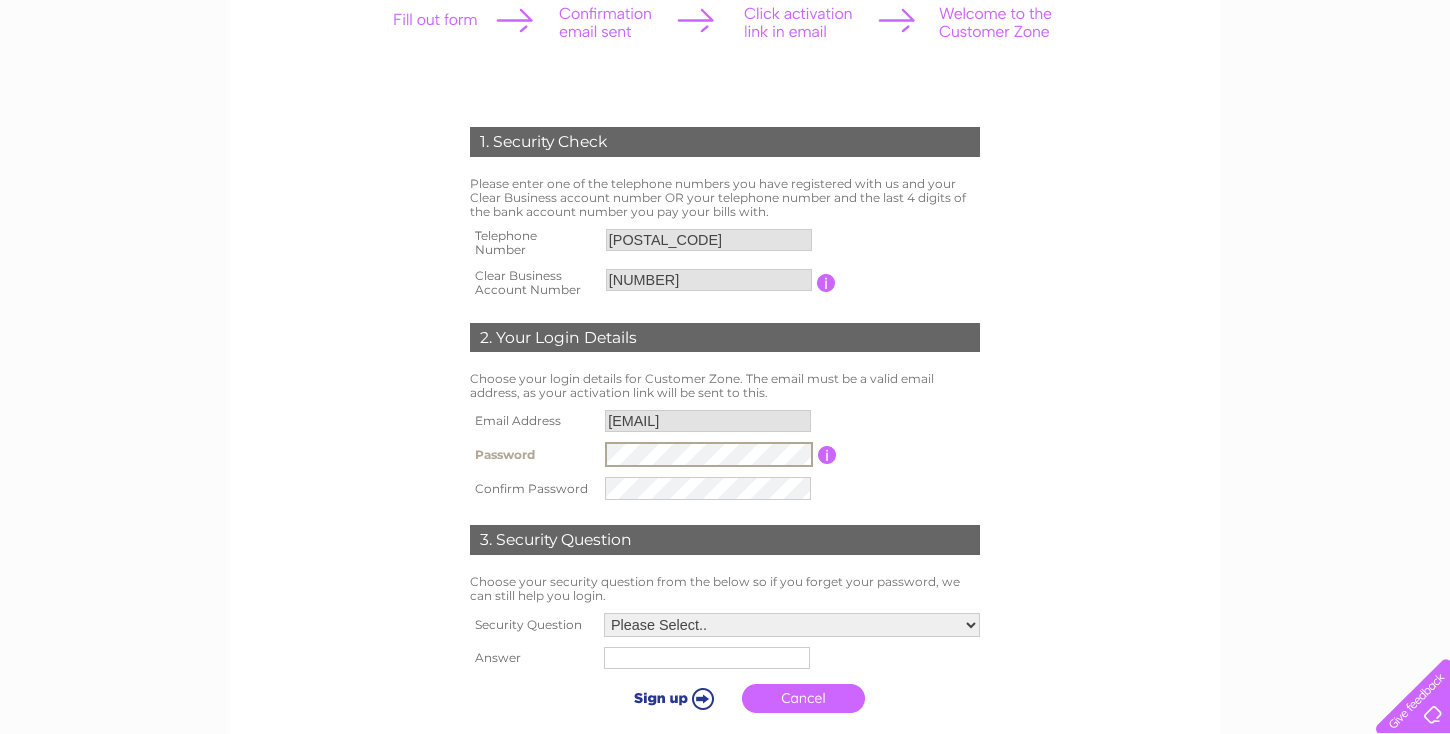 click at bounding box center (709, 488) 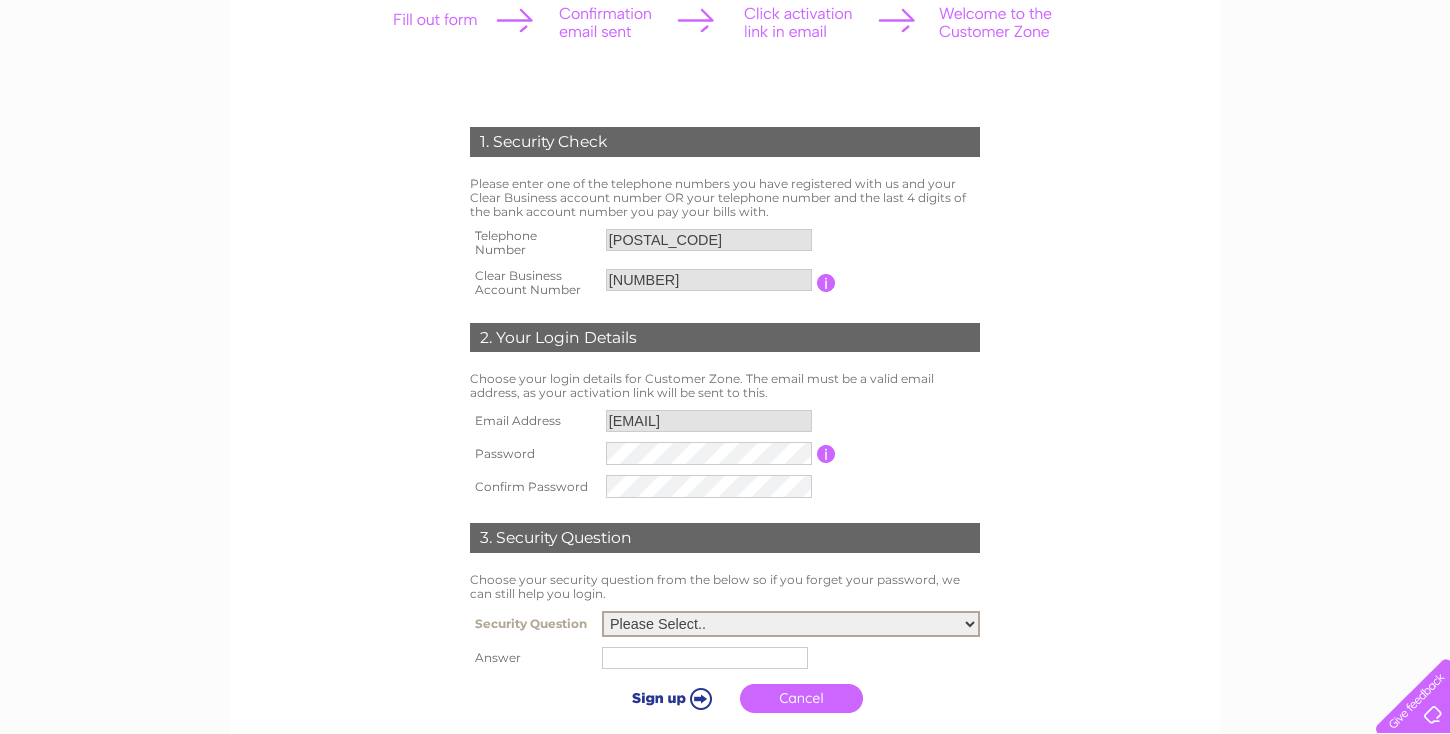 select on "4" 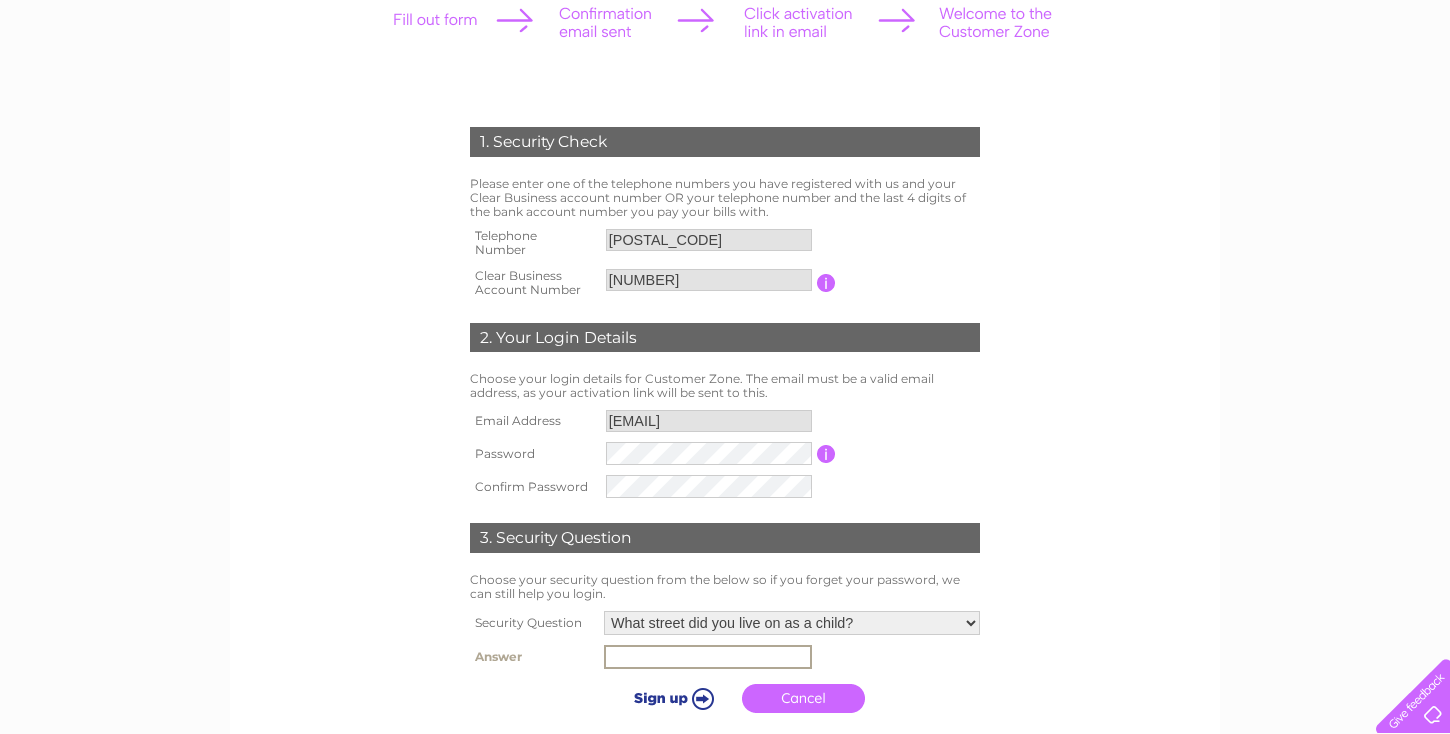 click at bounding box center [708, 657] 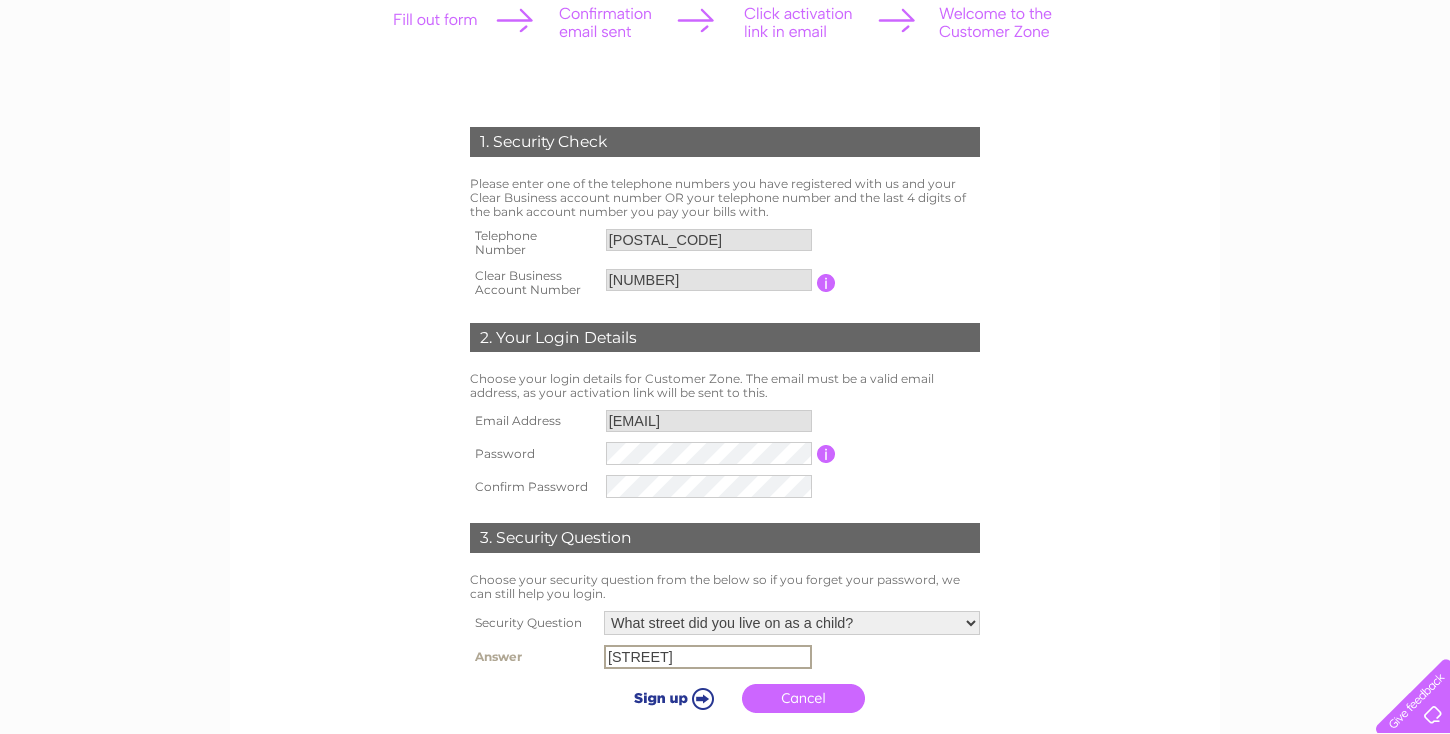type on "Midton Road" 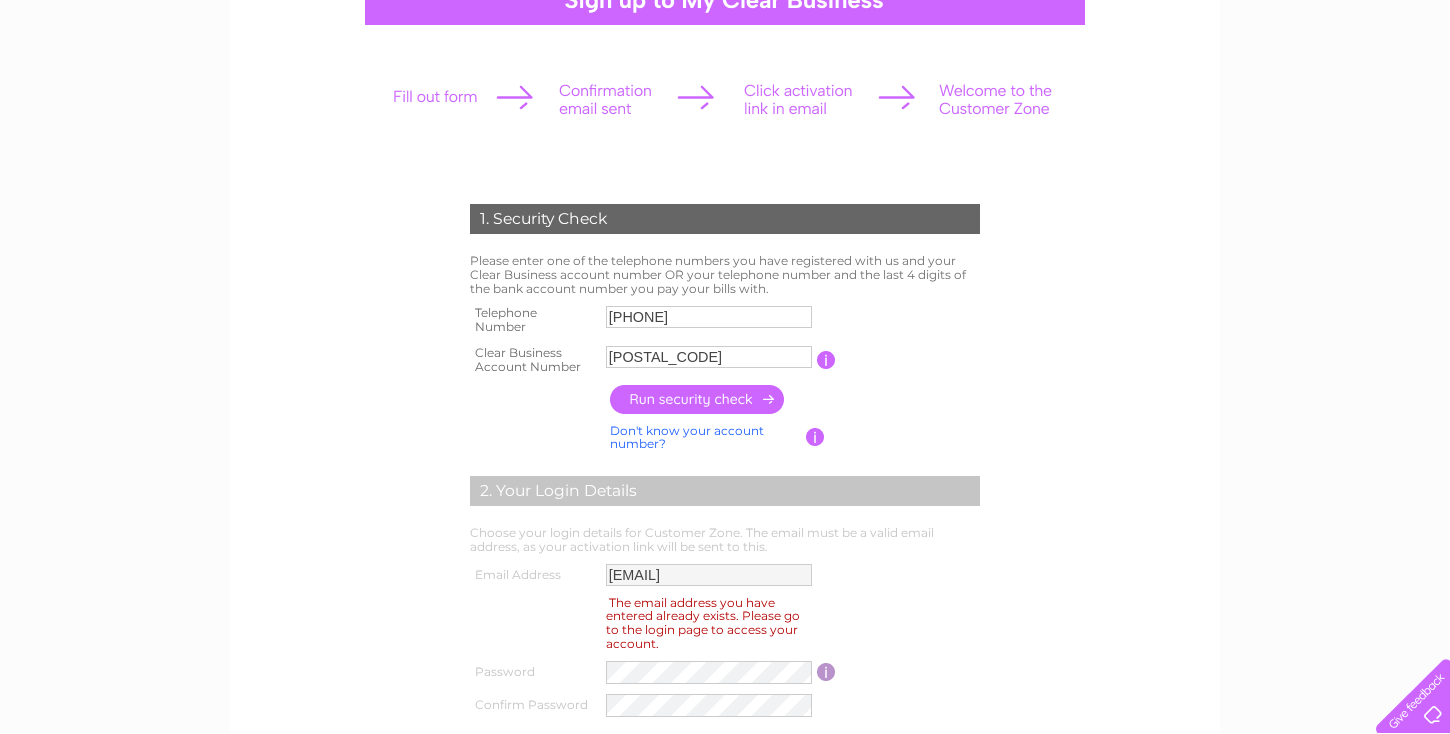 scroll, scrollTop: 225, scrollLeft: 0, axis: vertical 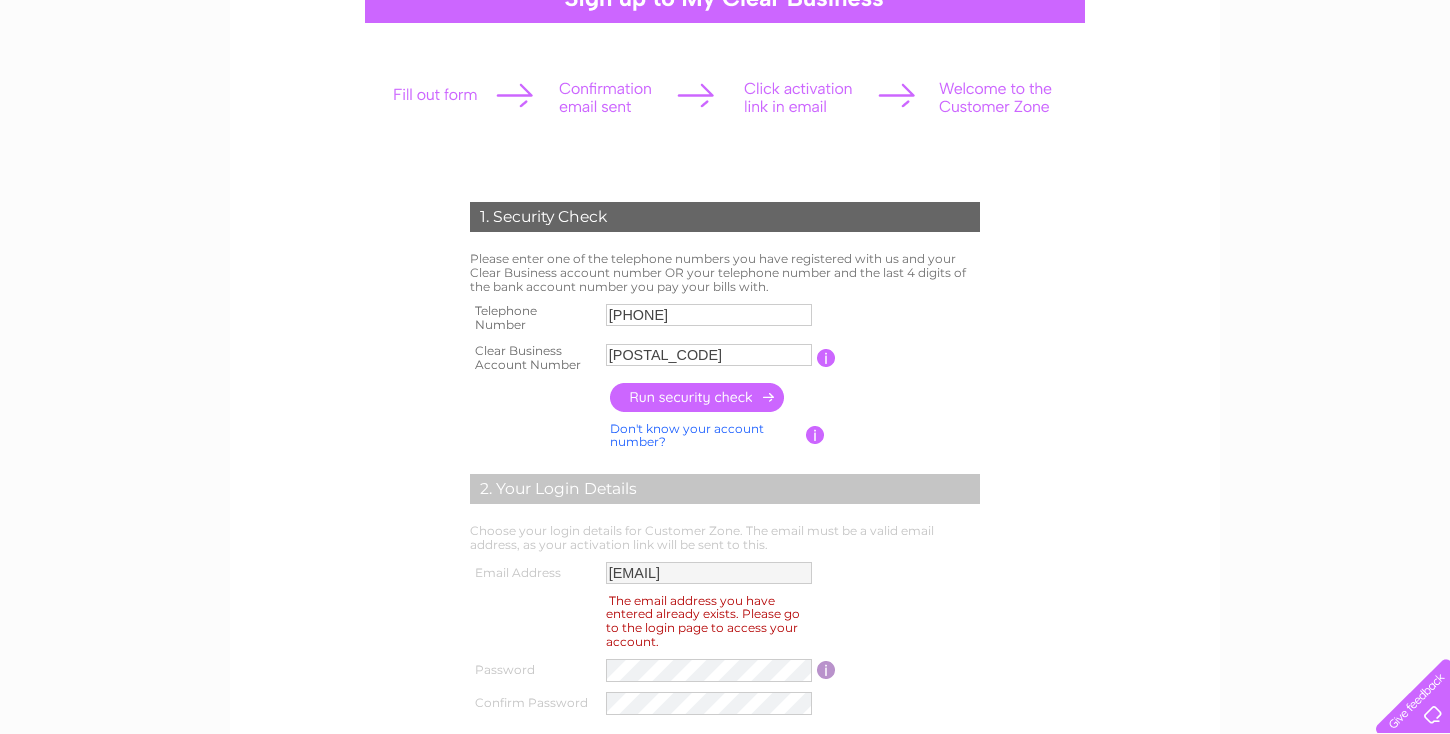 click on "The email address you have entered already exists. Please go to the login page to access your account." at bounding box center (703, 621) 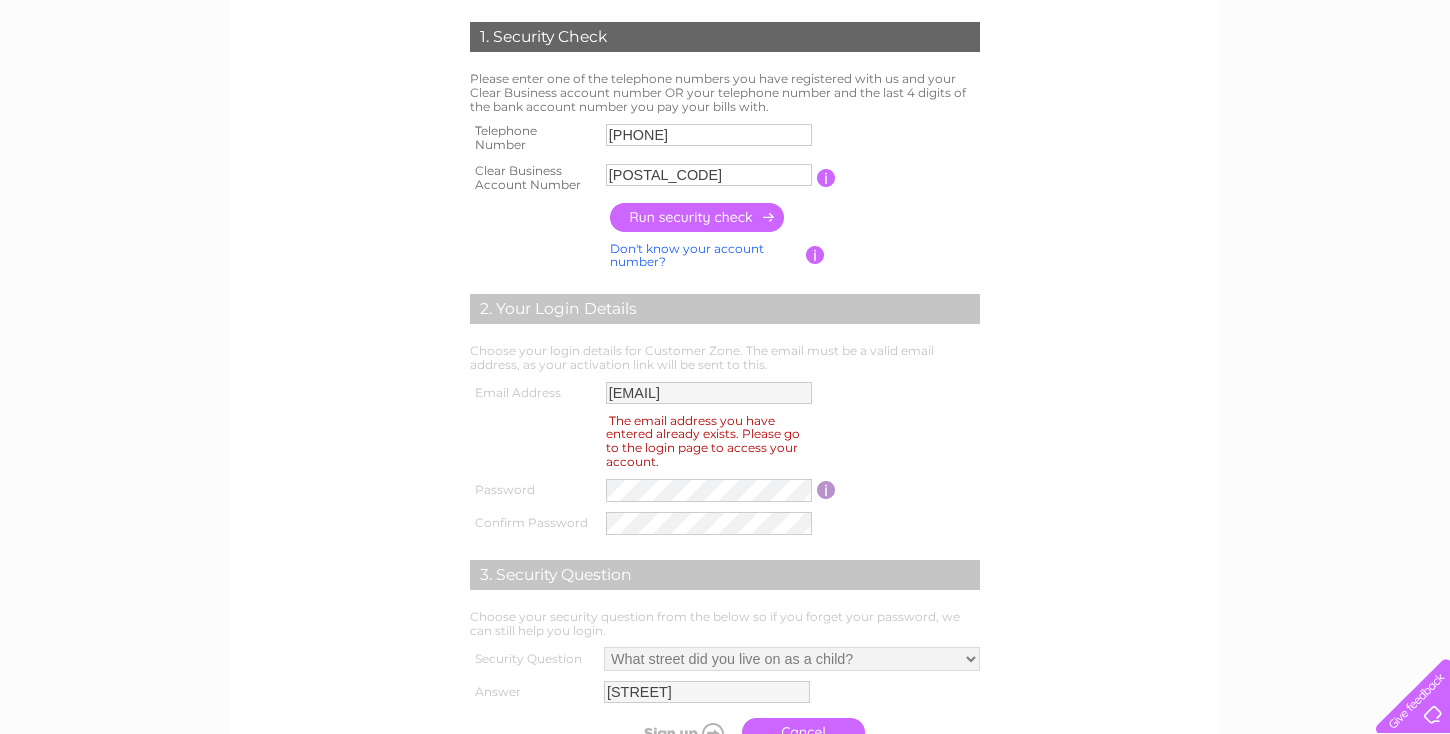 scroll, scrollTop: 411, scrollLeft: 0, axis: vertical 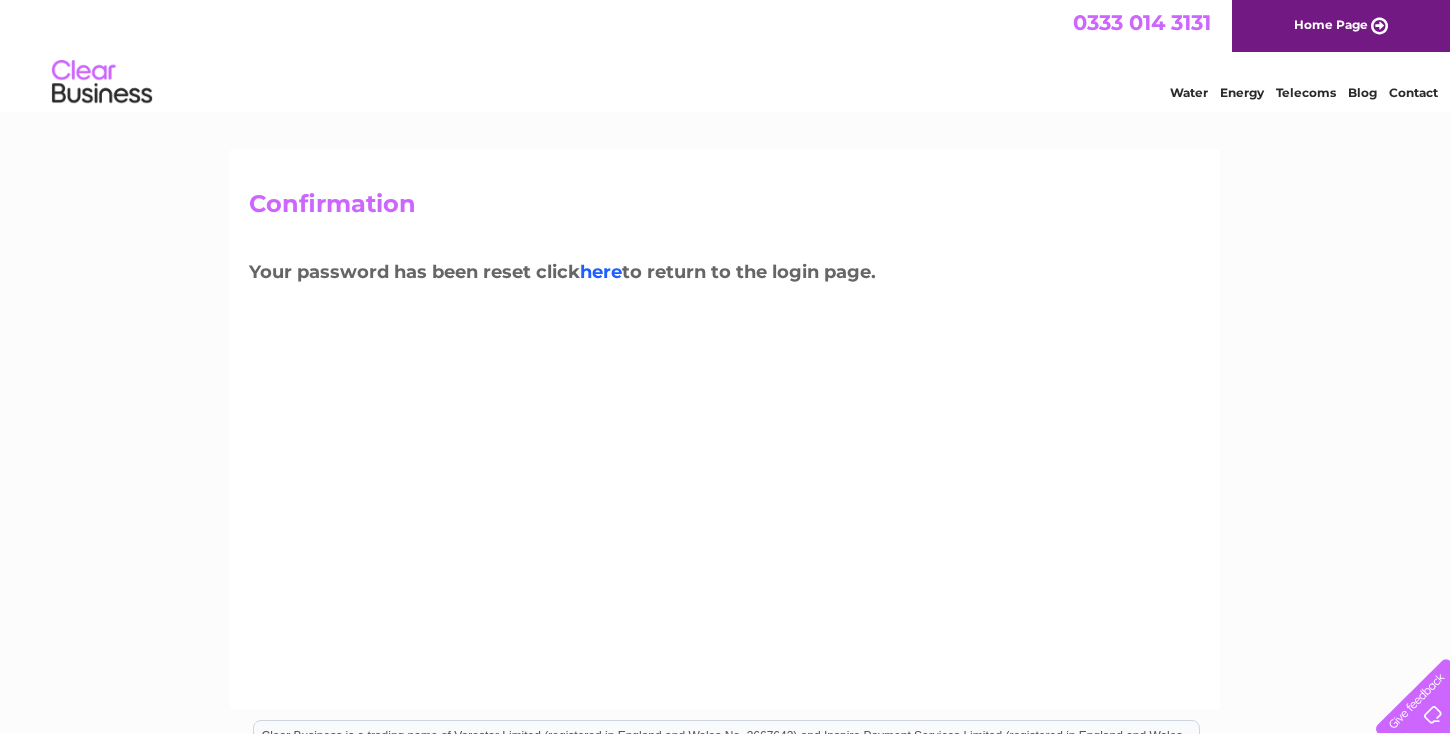 click on "here" at bounding box center [601, 272] 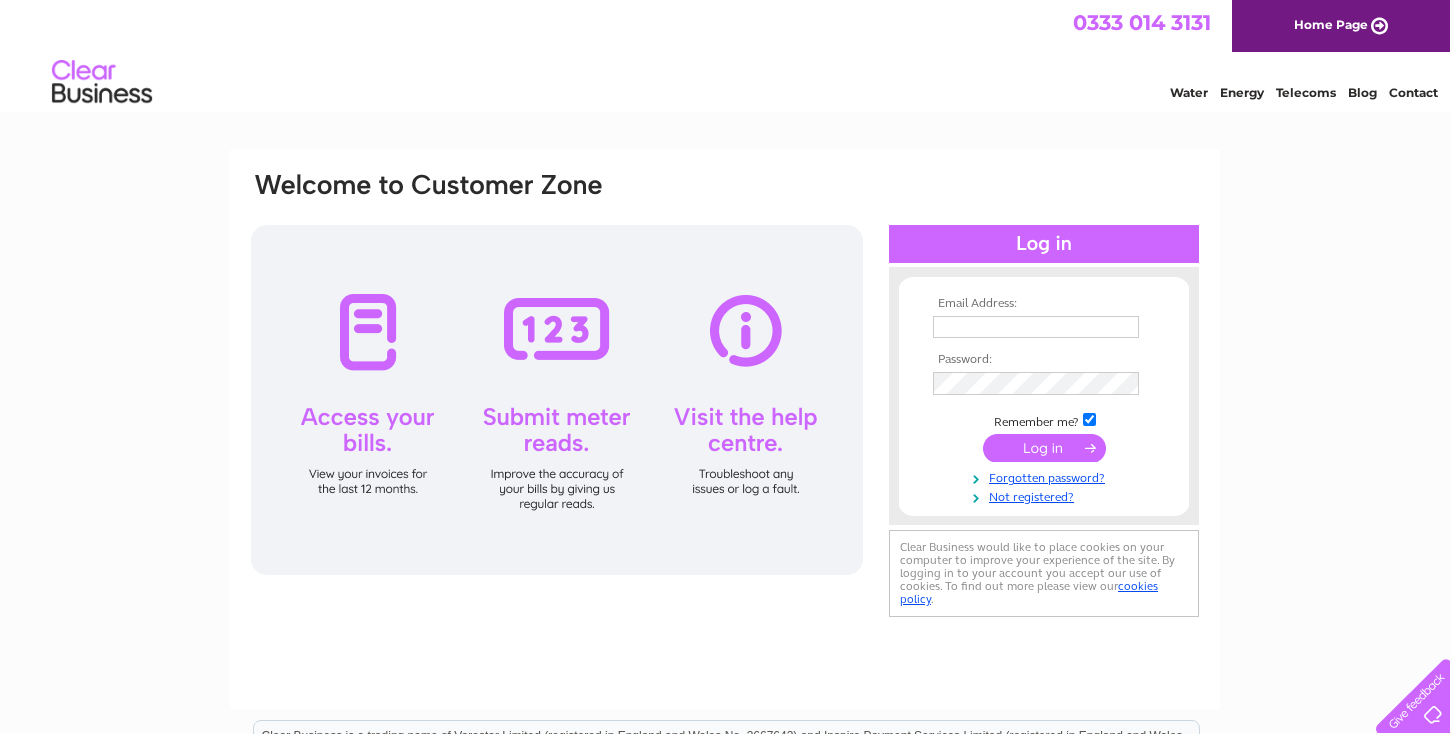 scroll, scrollTop: 0, scrollLeft: 0, axis: both 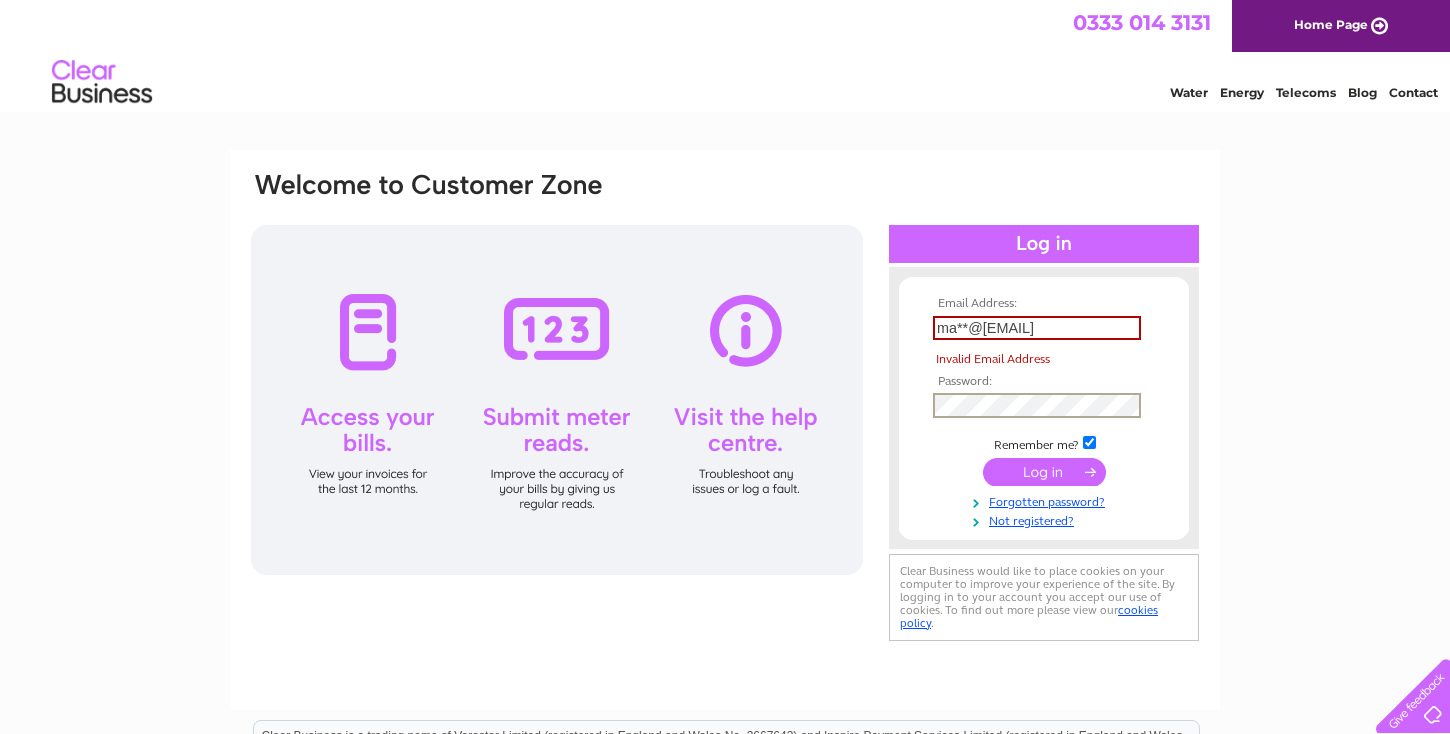 click on "Email Address:
ma**@[EMAIL]
Invalid Email Address
Password:" at bounding box center [725, 408] 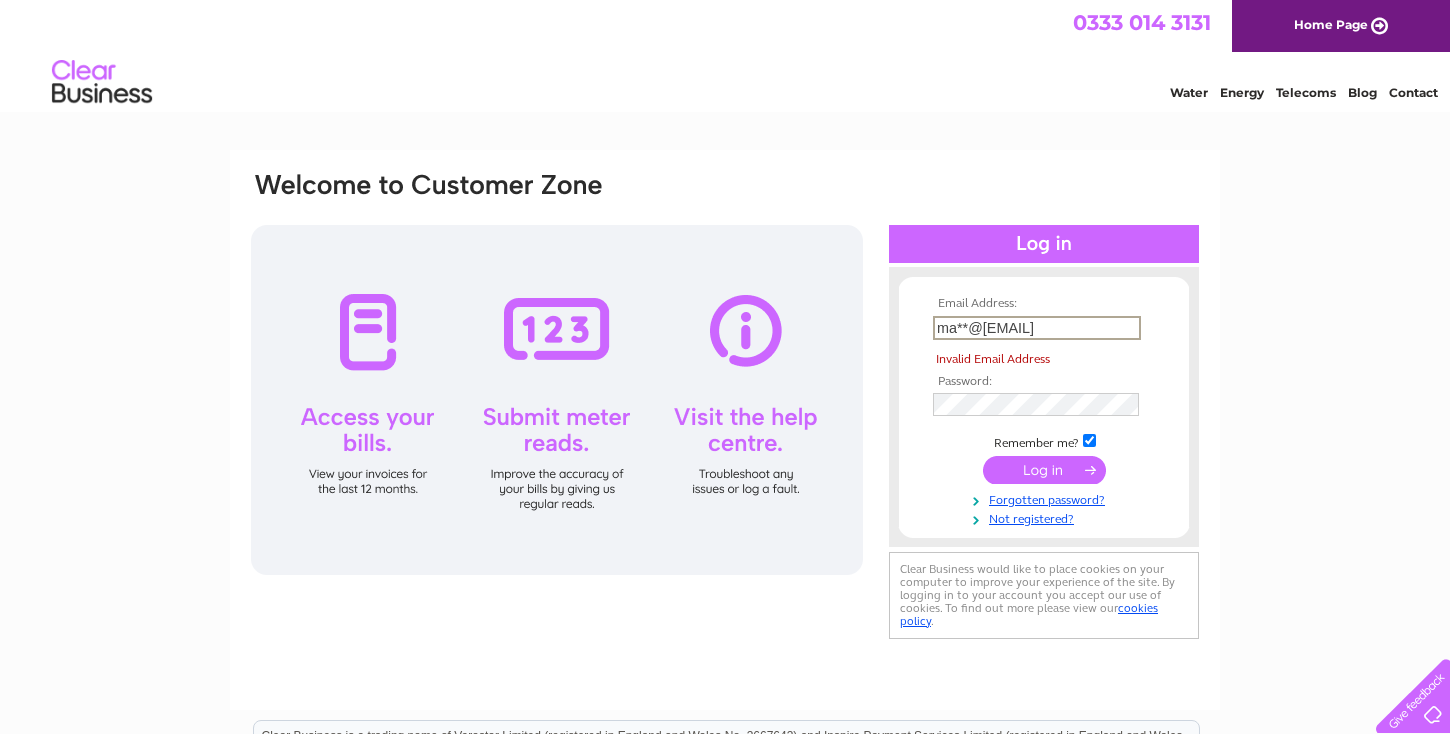 click on "**********" at bounding box center (1037, 328) 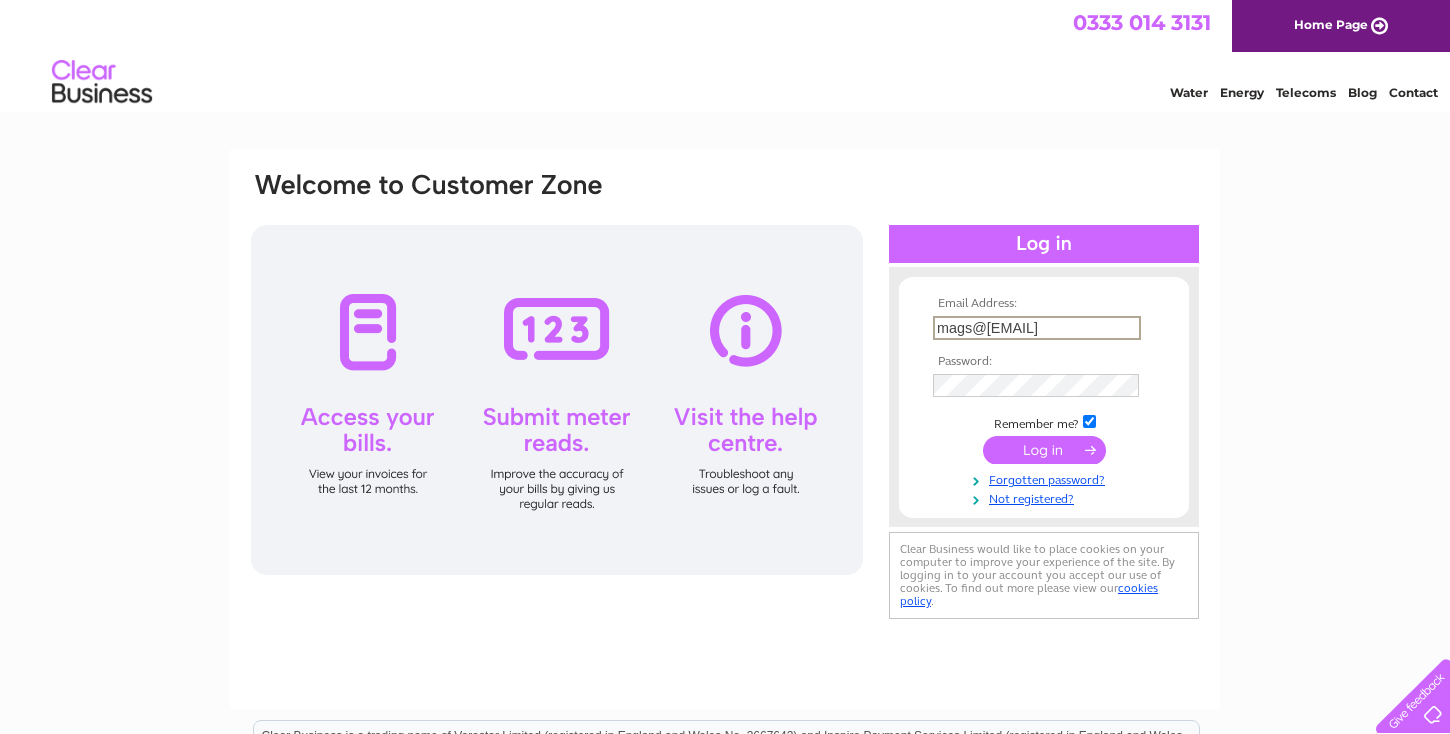 type on "mags@one-dentalcare.co.uk" 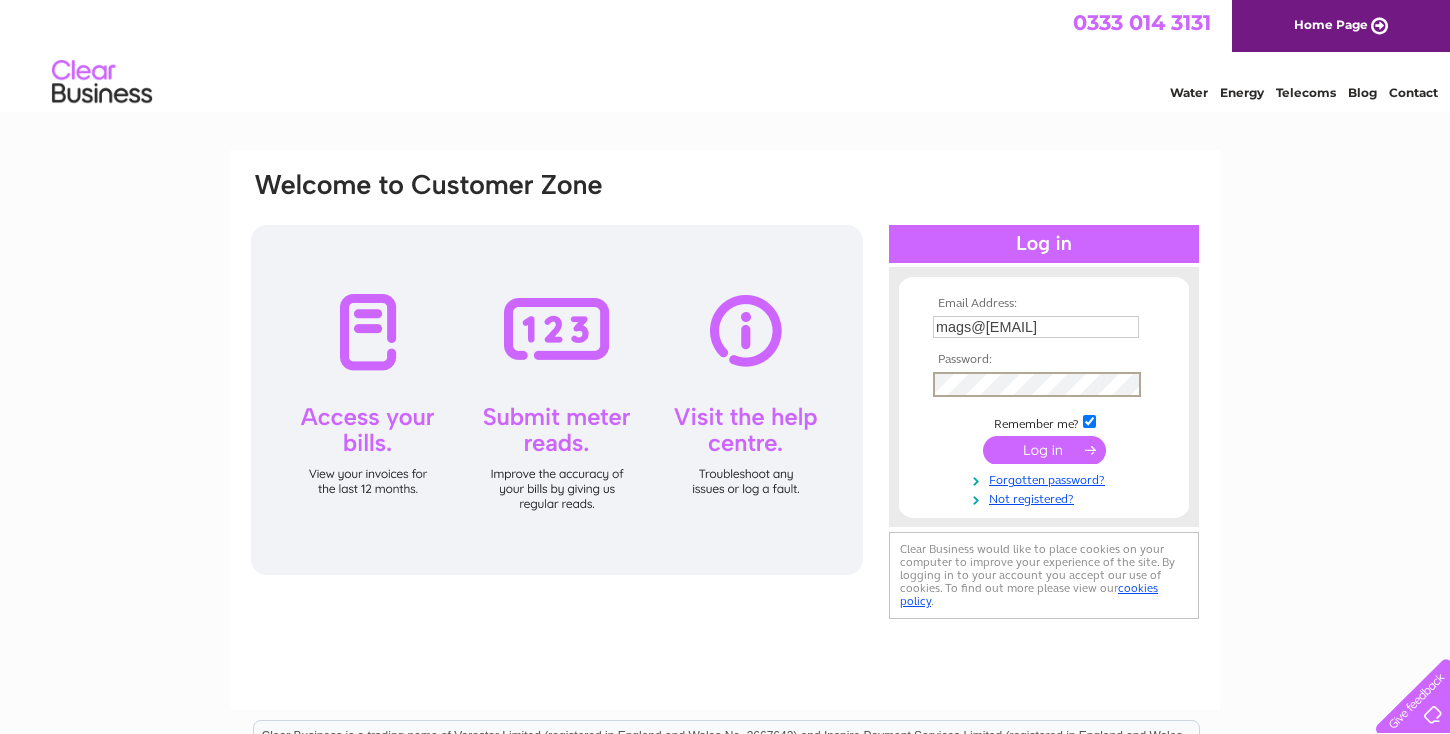 click on "Email Address:
mags@one-dentalcare.co.uk
Password:" at bounding box center (725, 397) 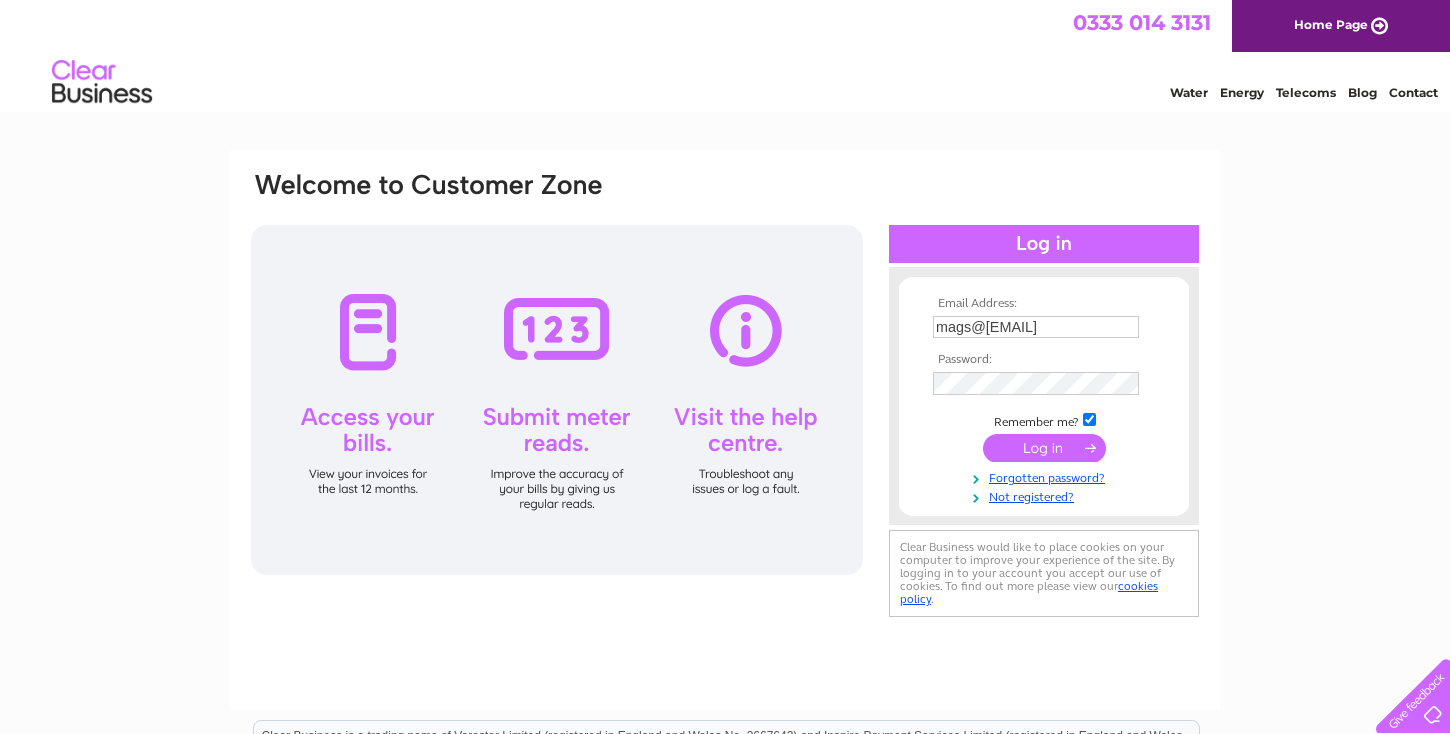 click at bounding box center [1044, 448] 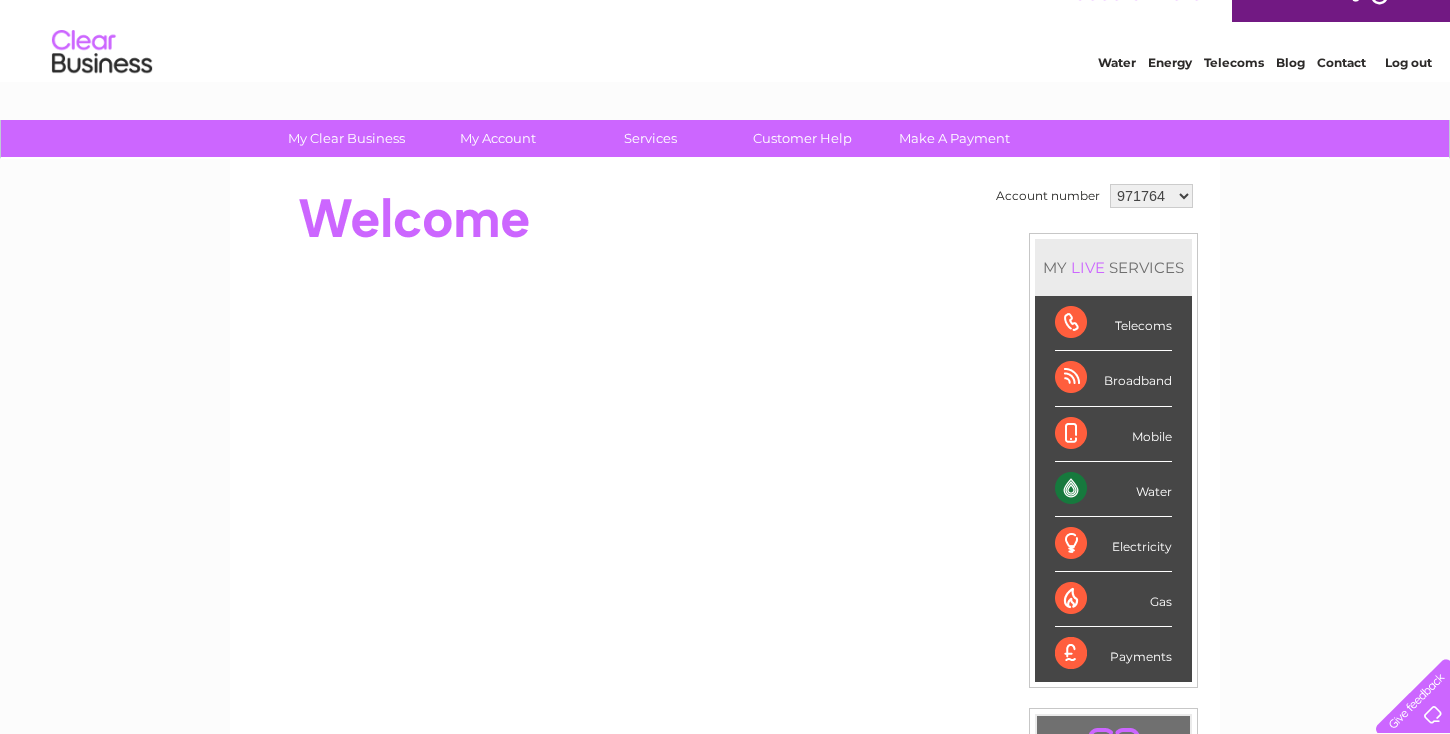 scroll, scrollTop: 6, scrollLeft: 0, axis: vertical 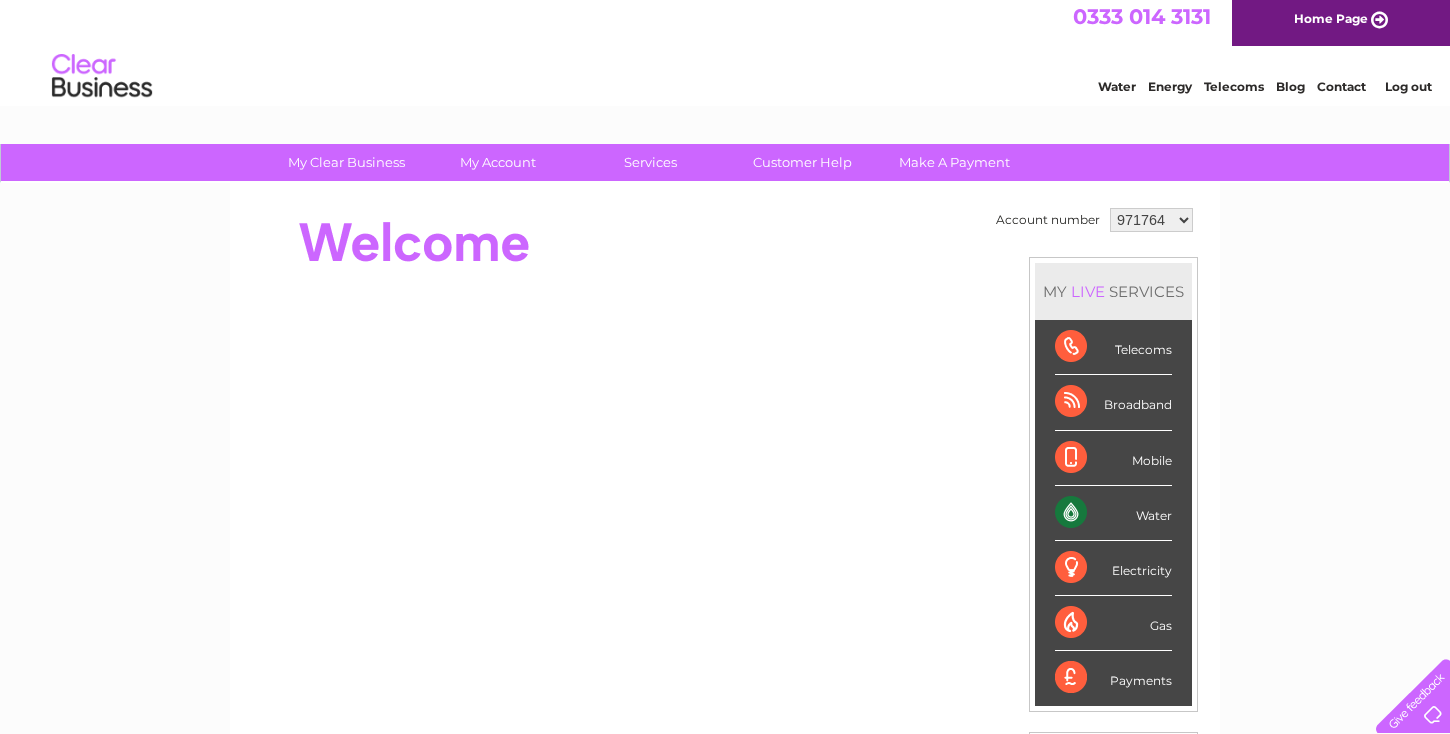 select on "1034952" 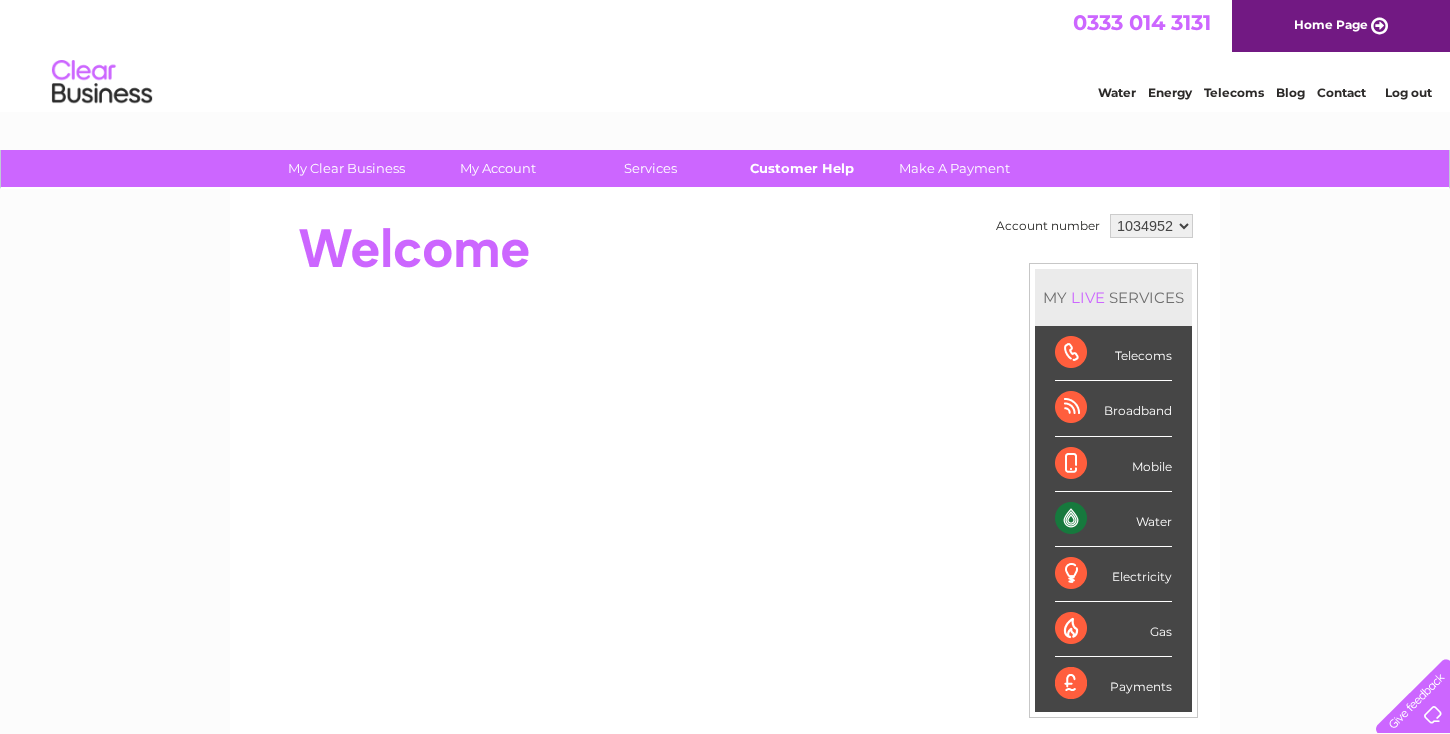 scroll, scrollTop: 0, scrollLeft: 0, axis: both 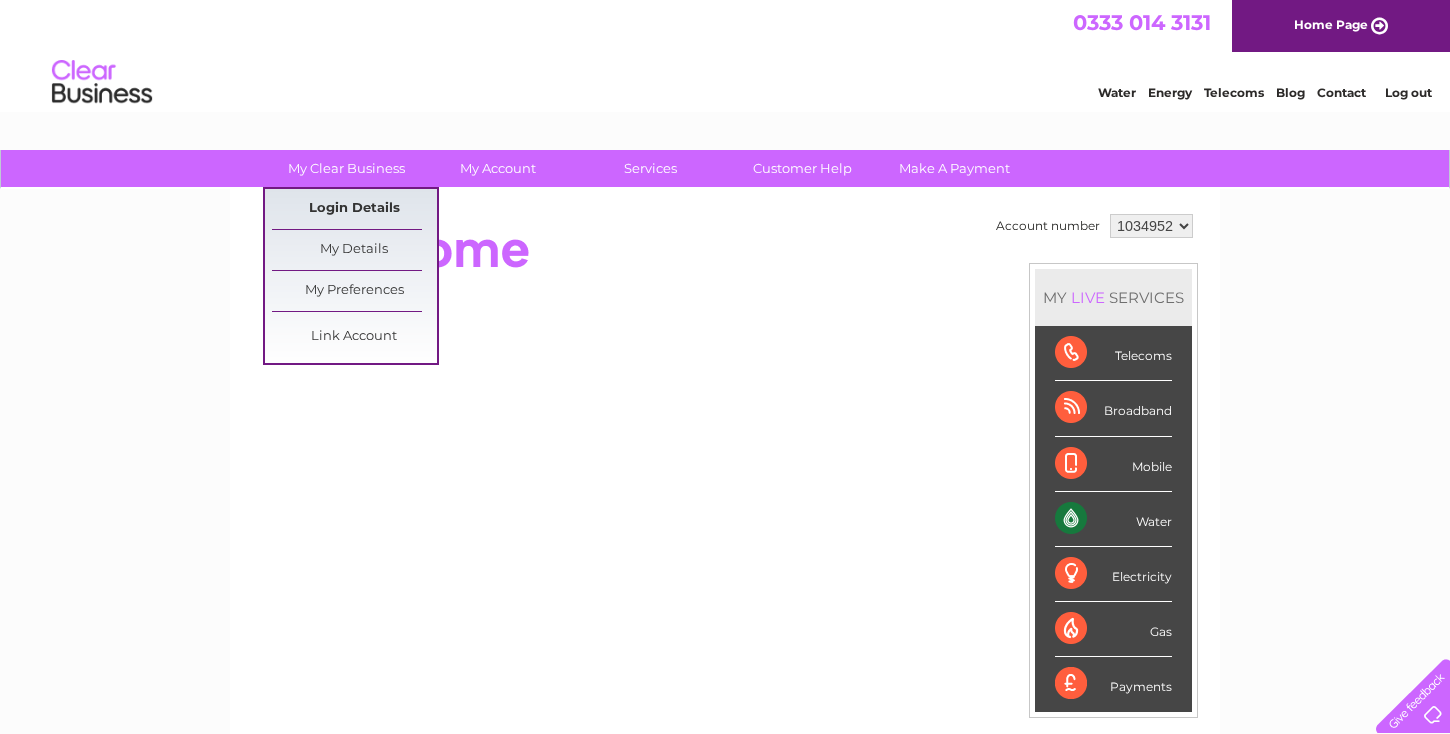click on "Login Details" at bounding box center [354, 209] 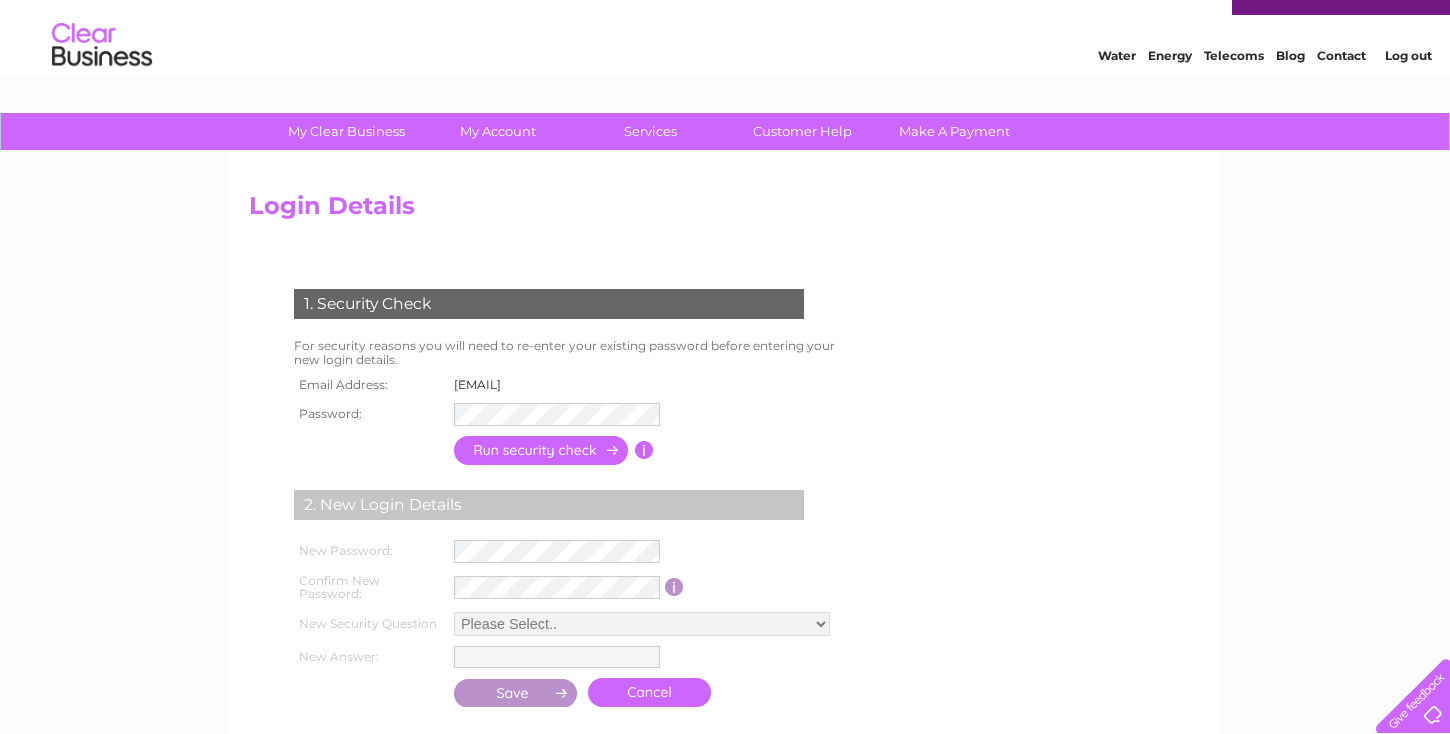 scroll, scrollTop: 39, scrollLeft: 0, axis: vertical 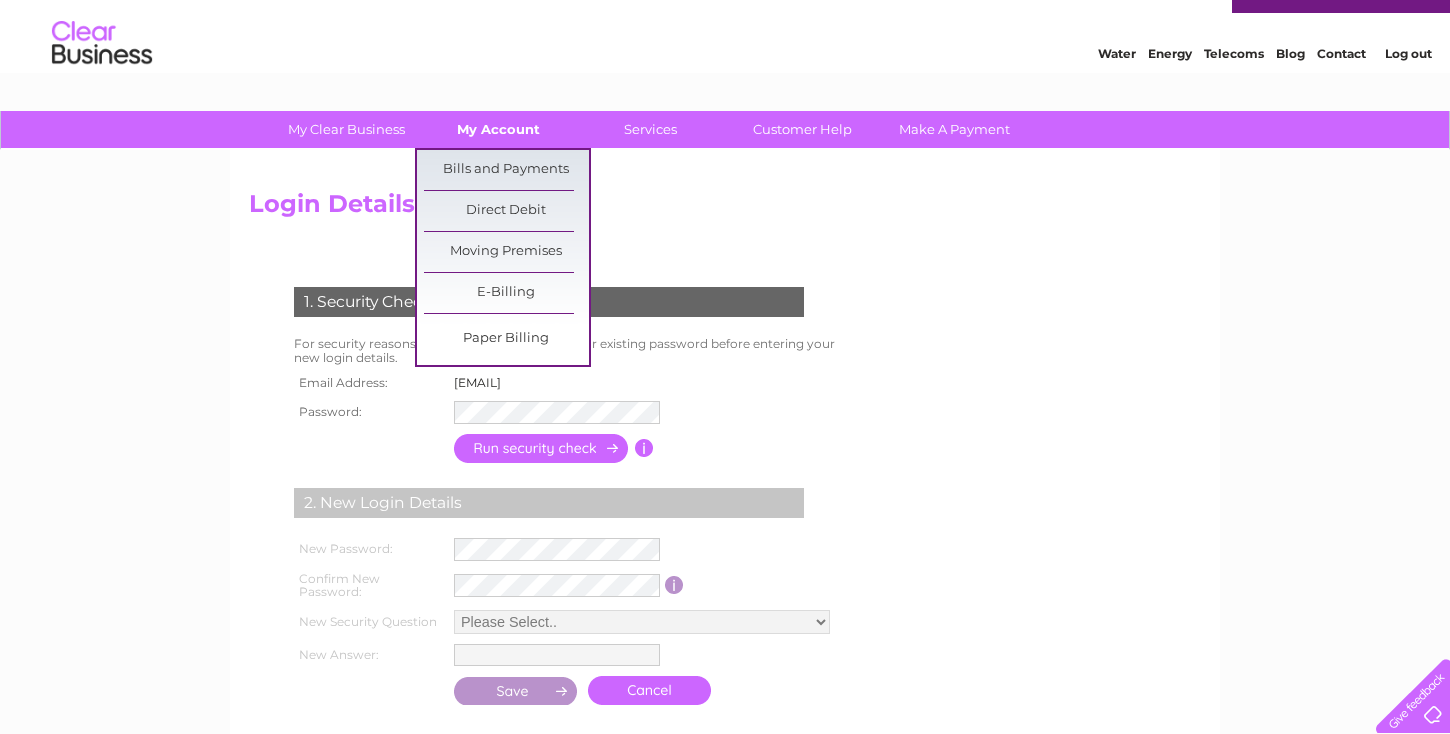 click on "My Account" at bounding box center (498, 129) 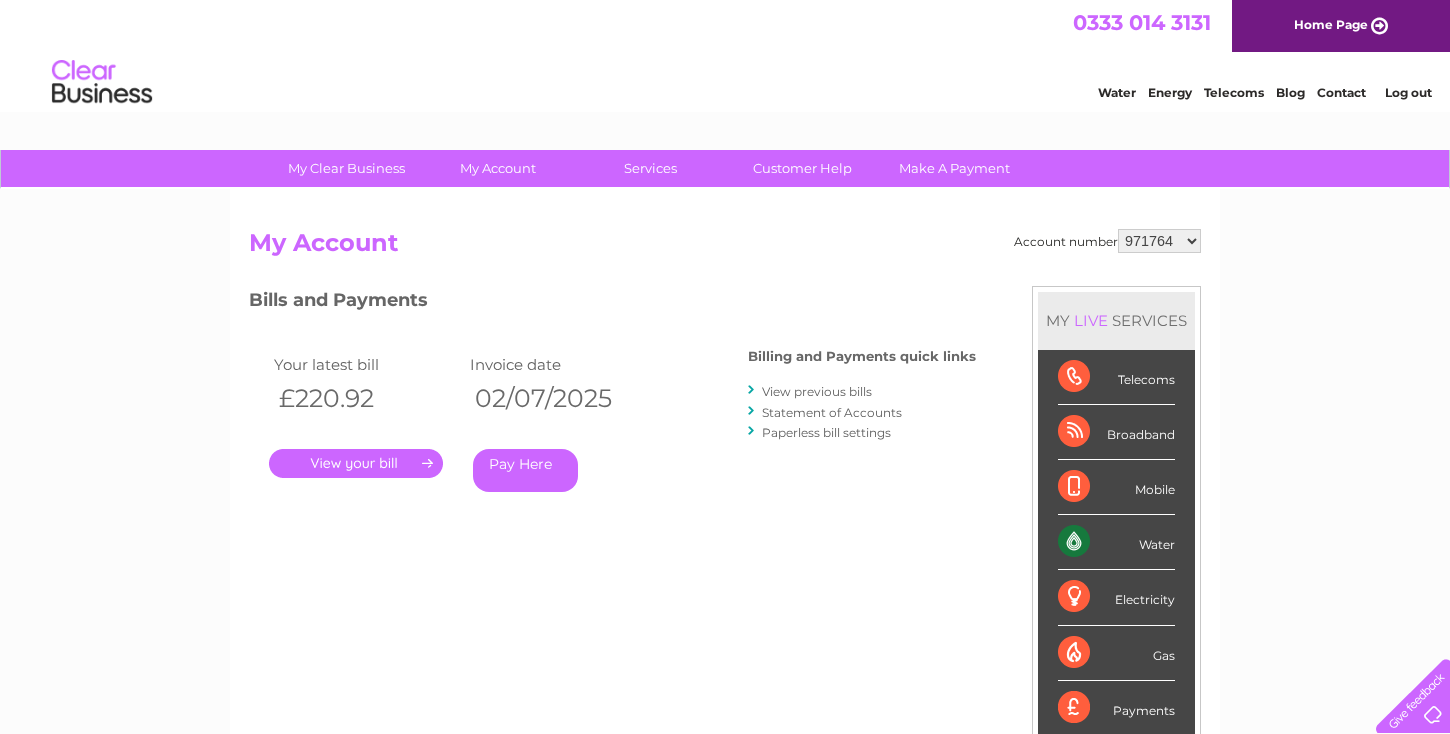 scroll, scrollTop: 0, scrollLeft: 0, axis: both 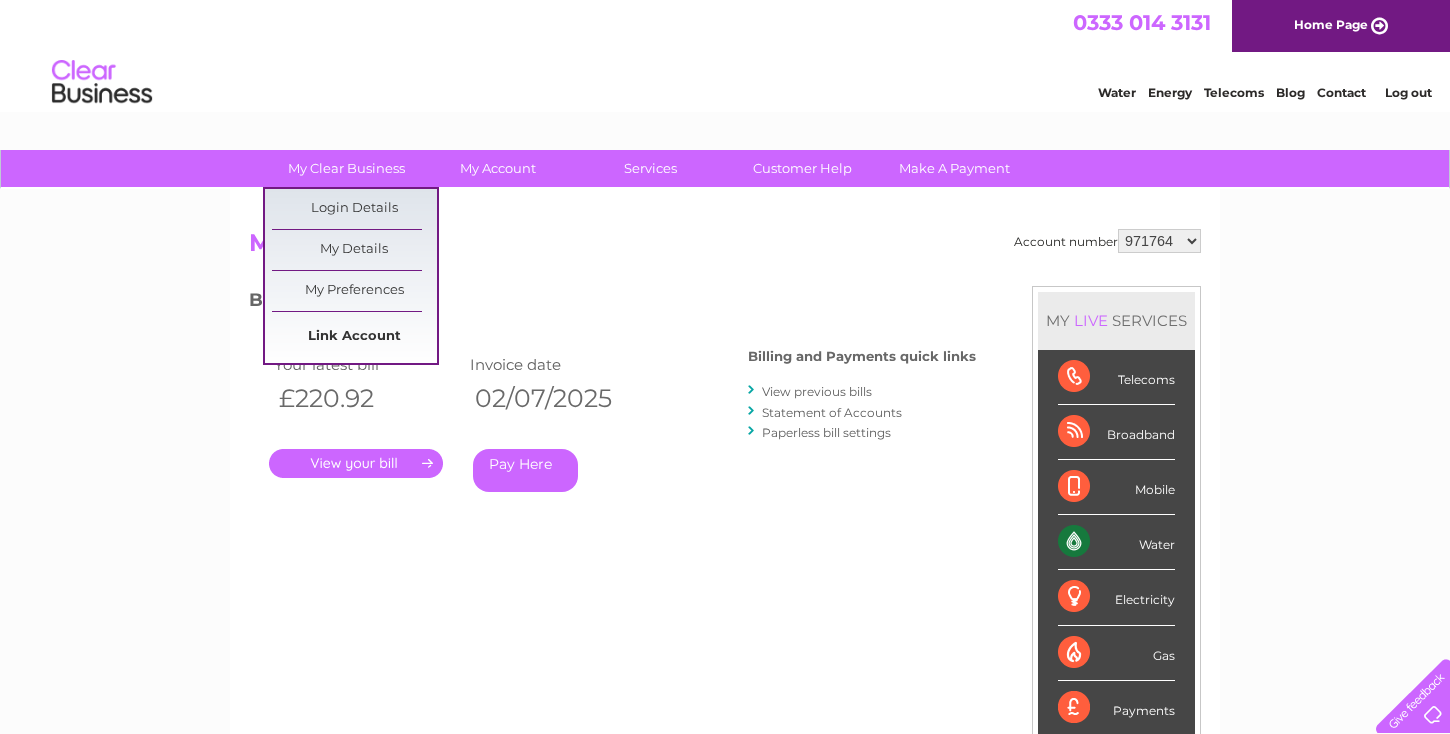 click on "Link Account" at bounding box center [354, 337] 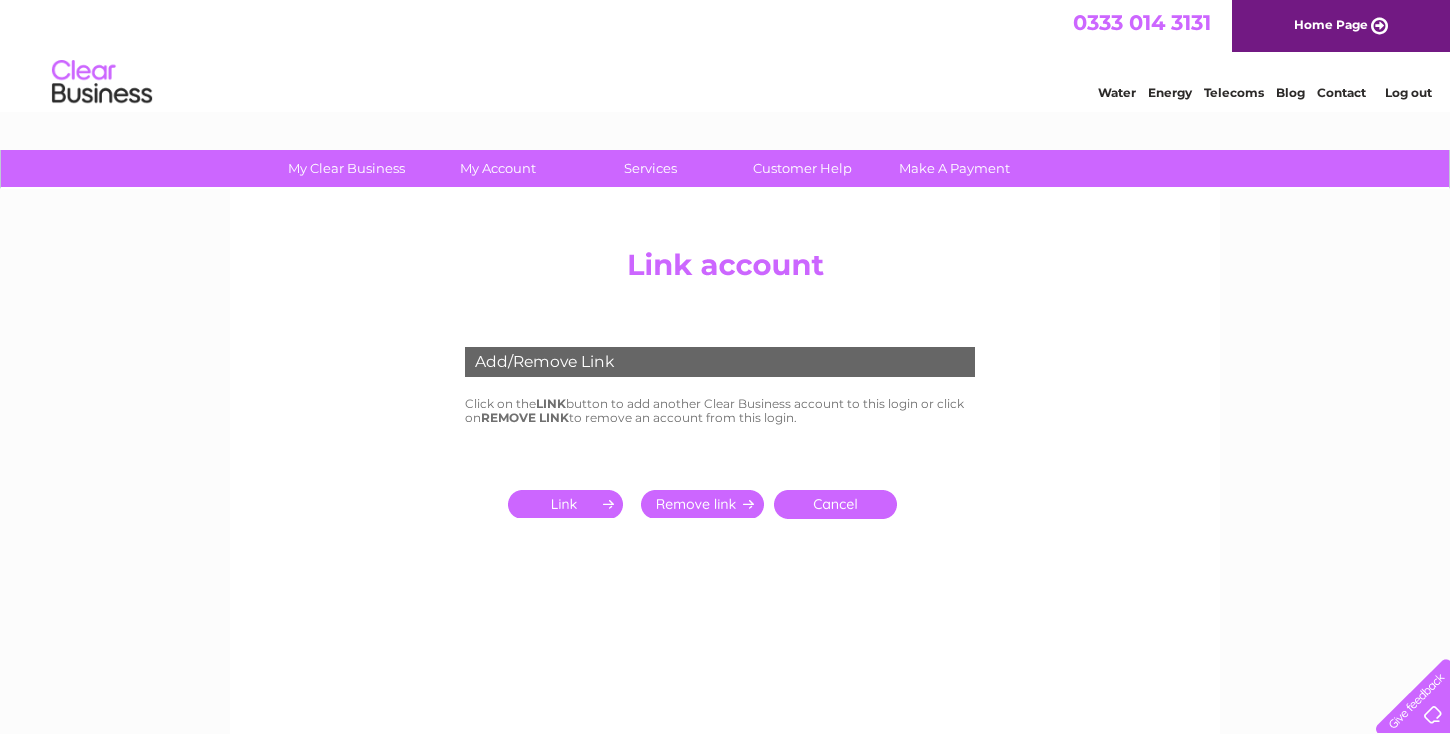 scroll, scrollTop: 0, scrollLeft: 0, axis: both 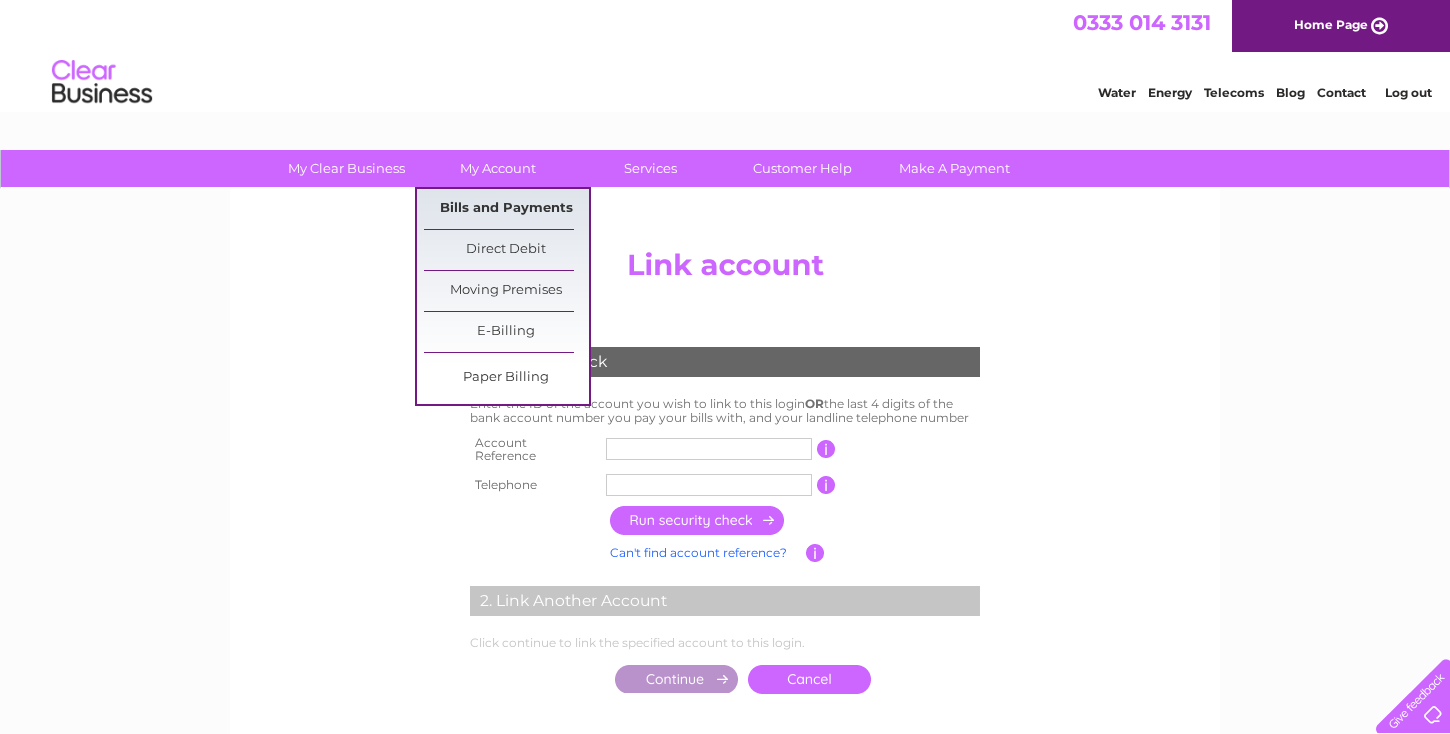 click on "Bills and Payments" at bounding box center (506, 209) 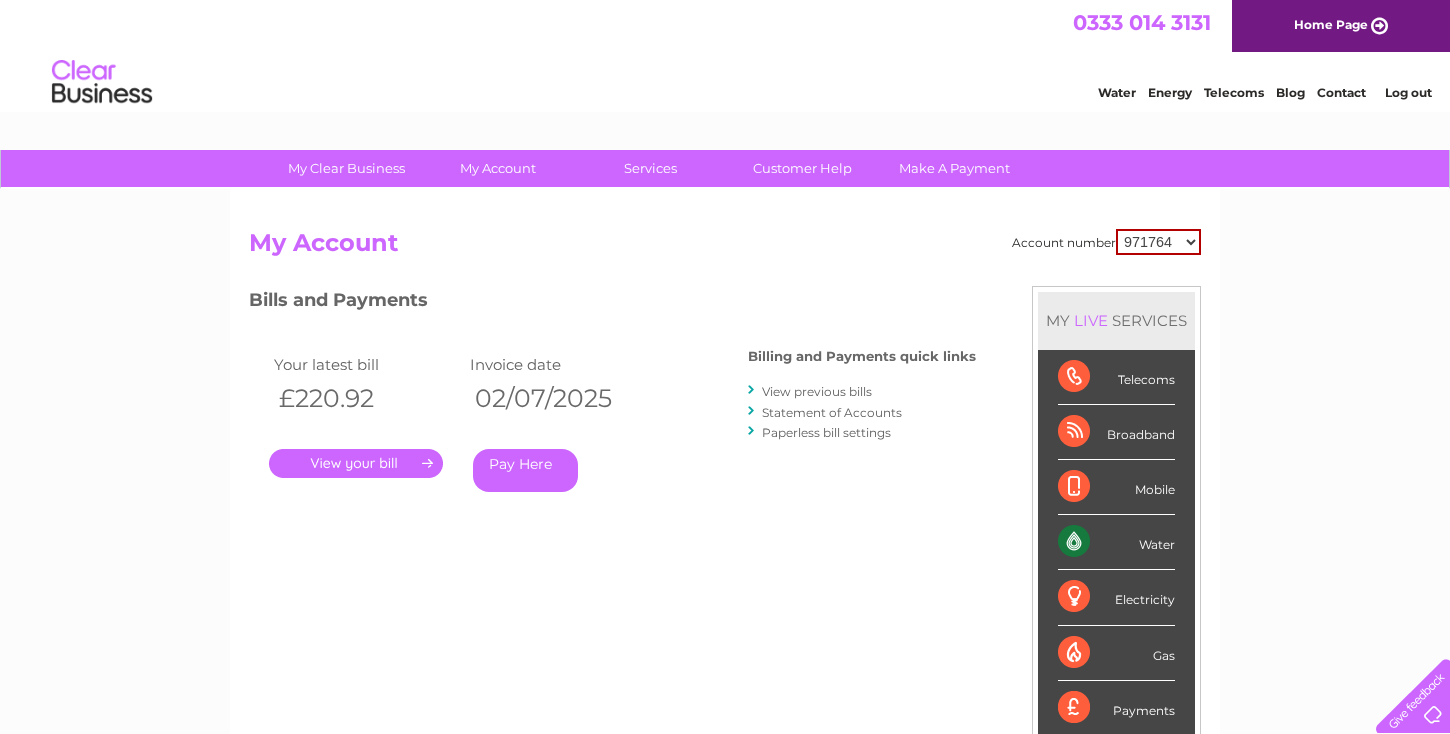 scroll, scrollTop: 0, scrollLeft: 0, axis: both 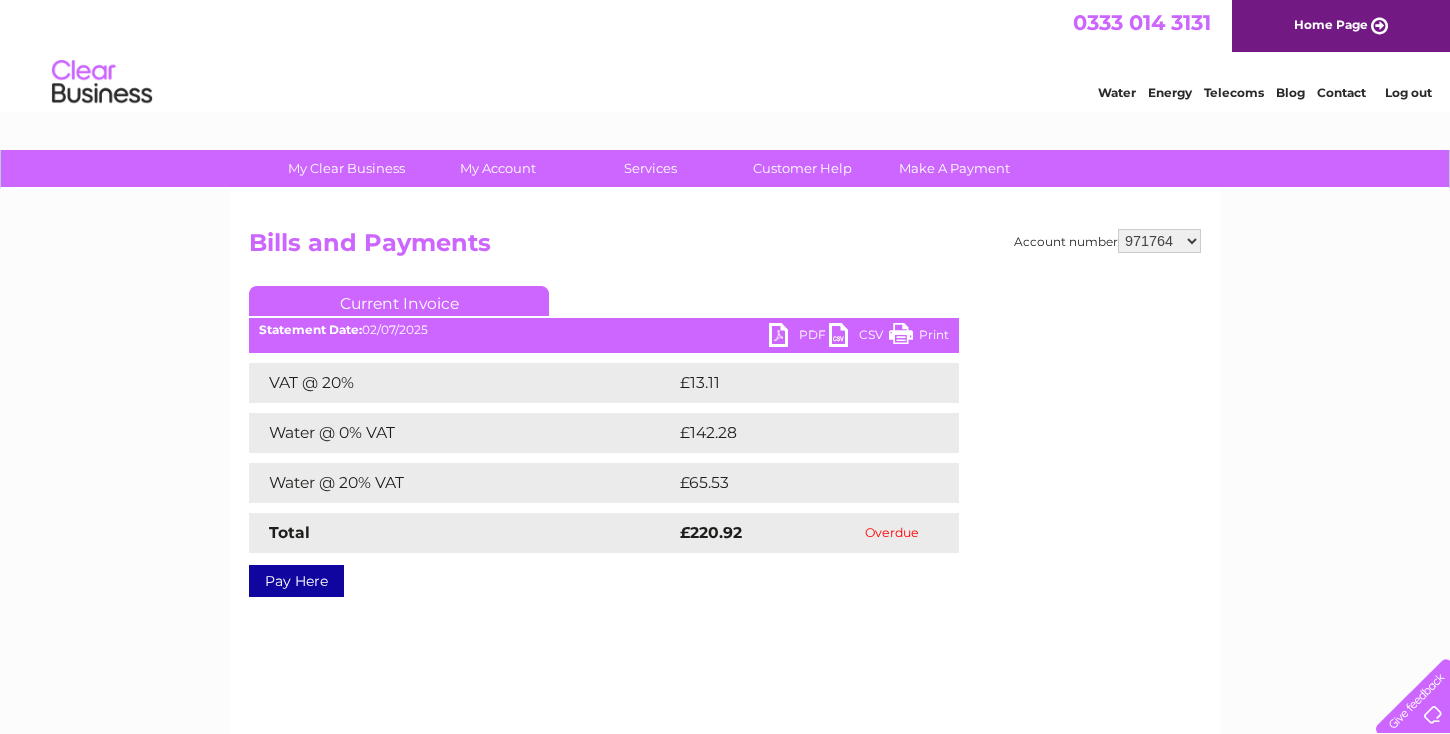 click on "Pay Here" at bounding box center [296, 581] 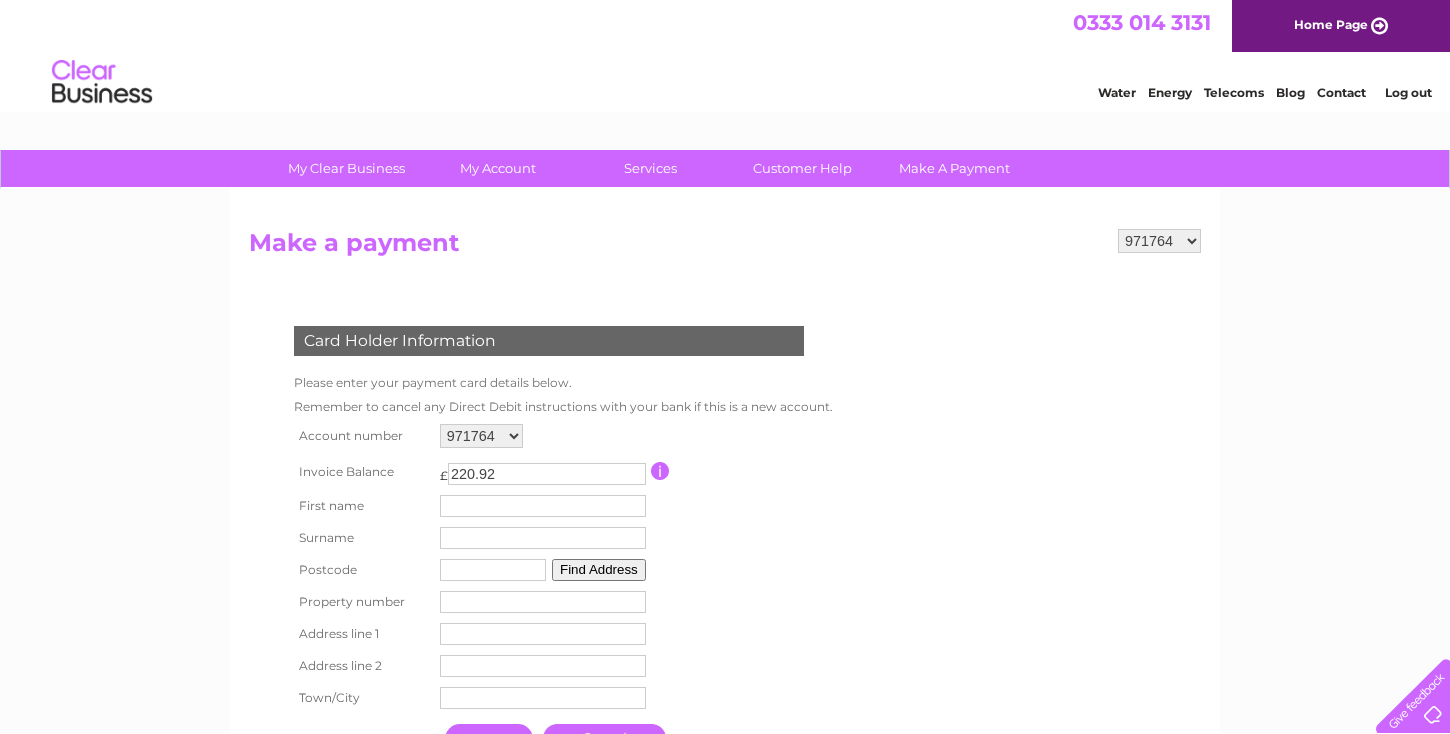 scroll, scrollTop: 0, scrollLeft: 0, axis: both 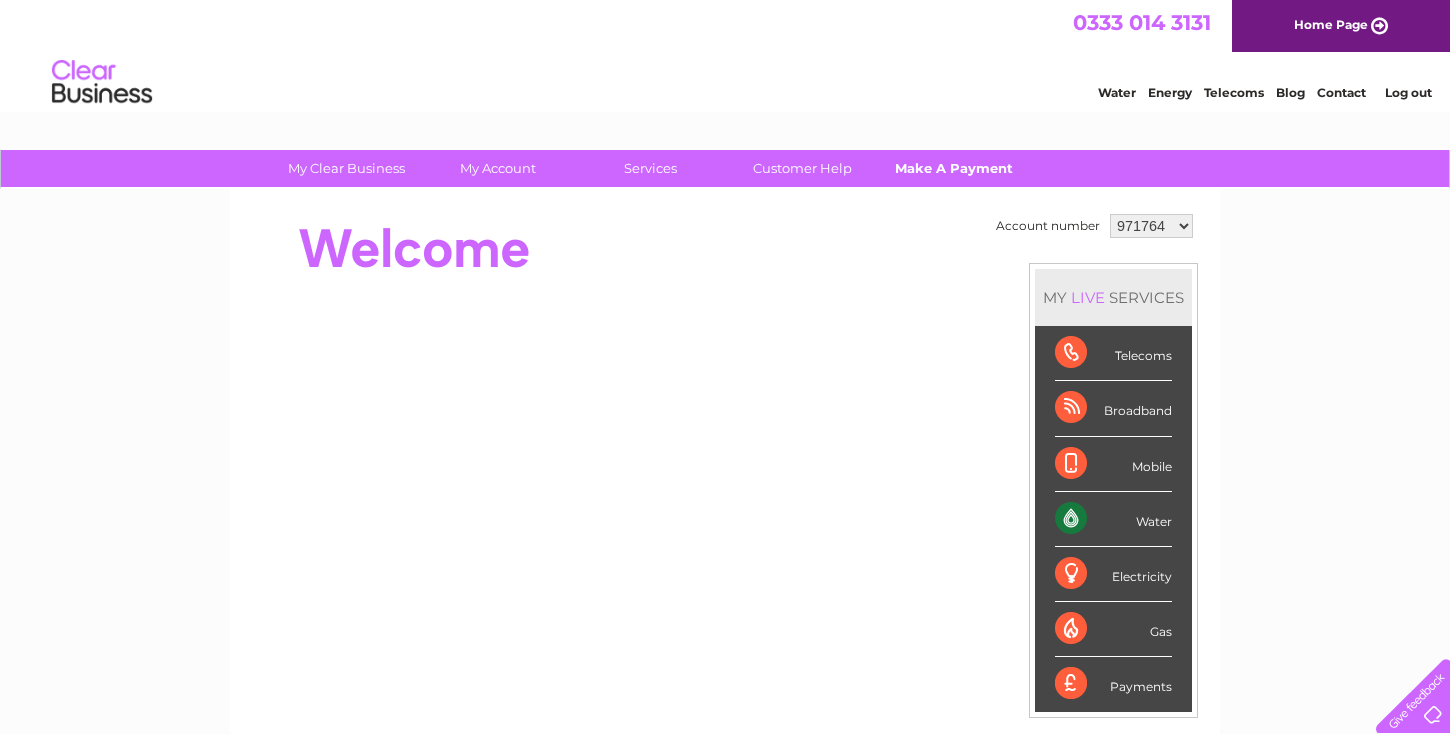 click on "Make A Payment" at bounding box center [954, 168] 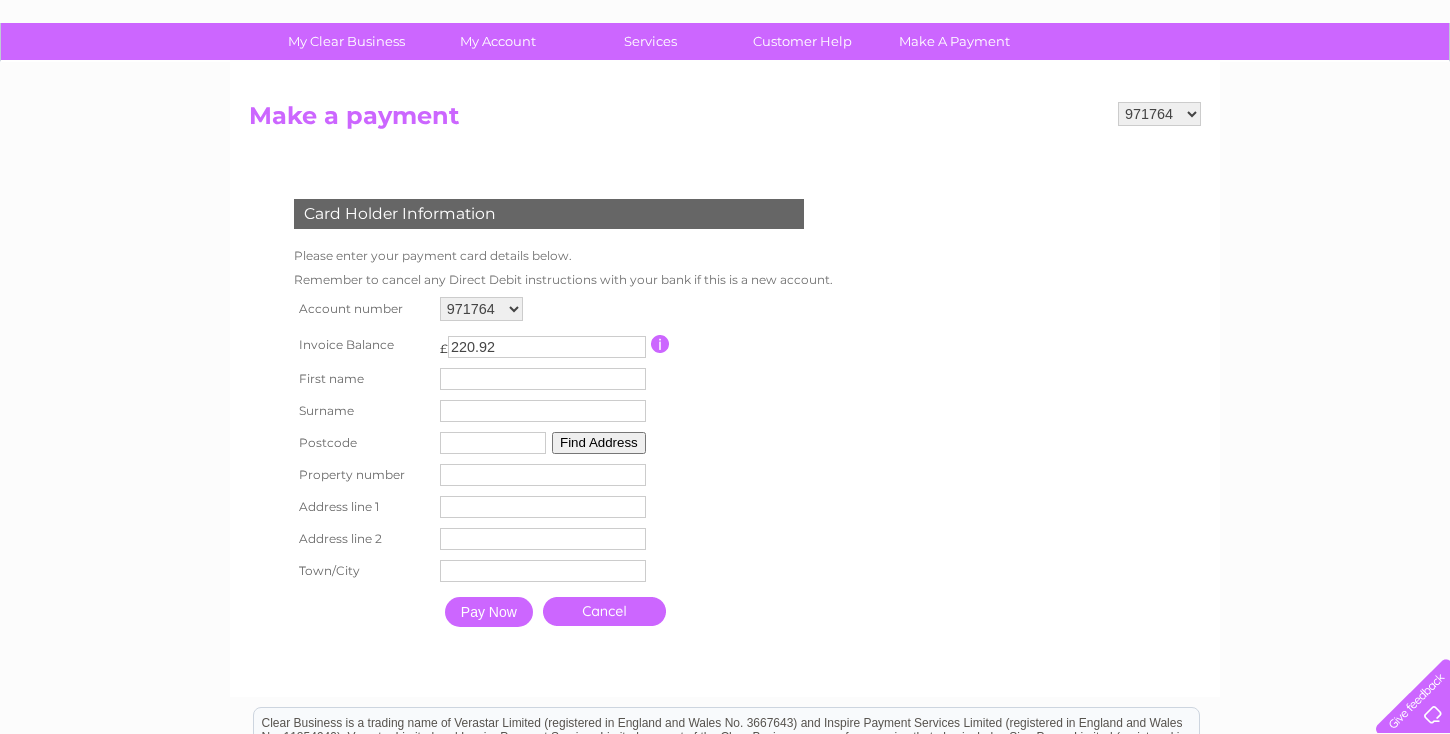 scroll, scrollTop: 133, scrollLeft: 0, axis: vertical 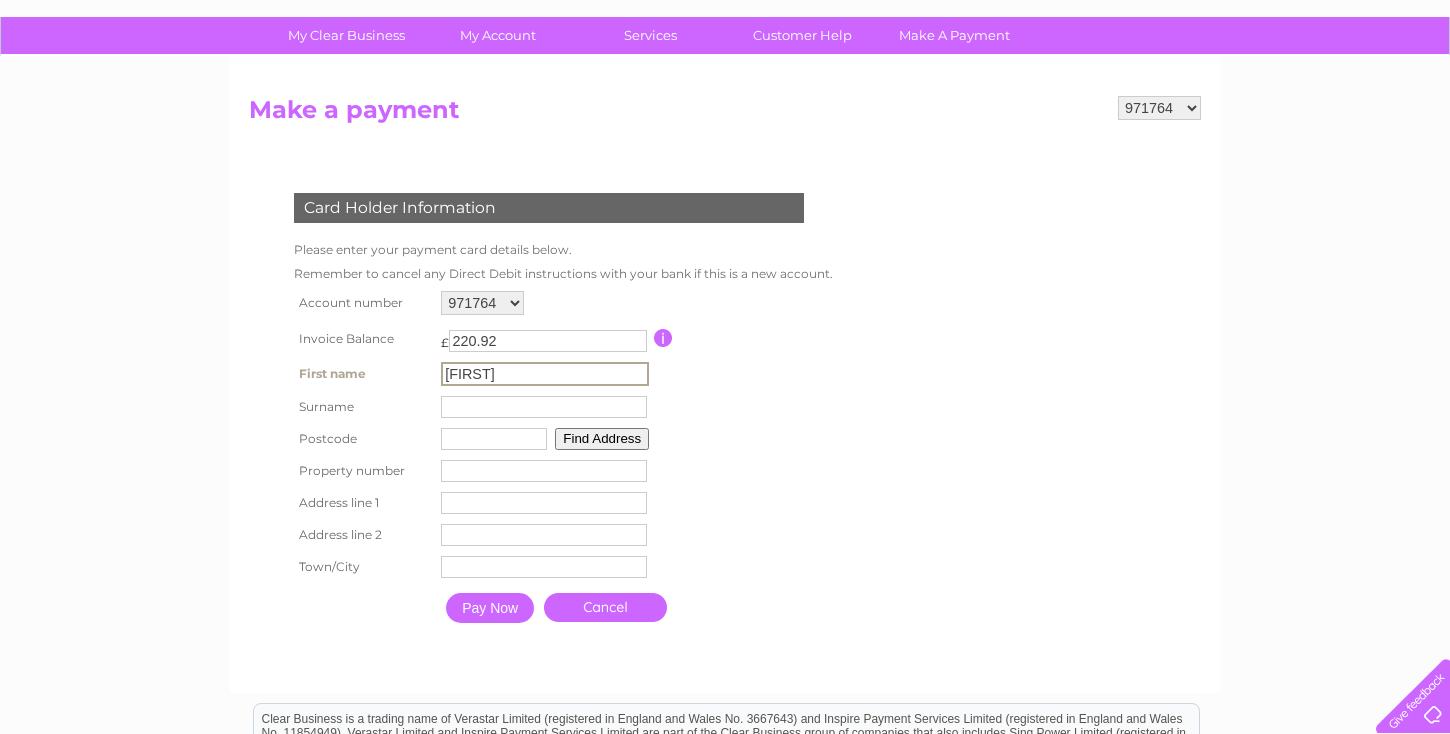 type on "[FIRST]" 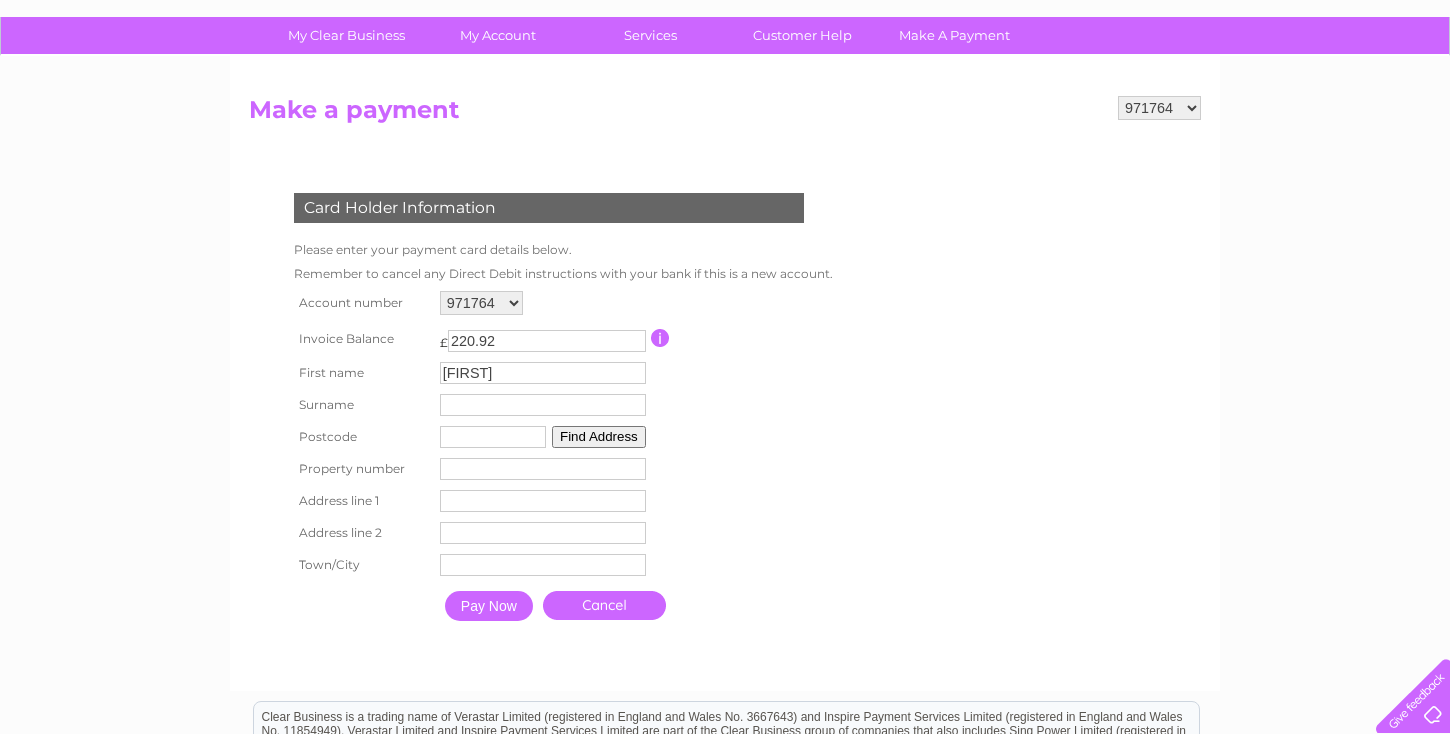 click on "[NUMBER]
[NUMBER]
Make a payment
Card Holder Information
Please enter your payment card details below.
Remember to cancel any Direct Debit instructions with your bank if this is a new account.
Account number" at bounding box center [725, 383] 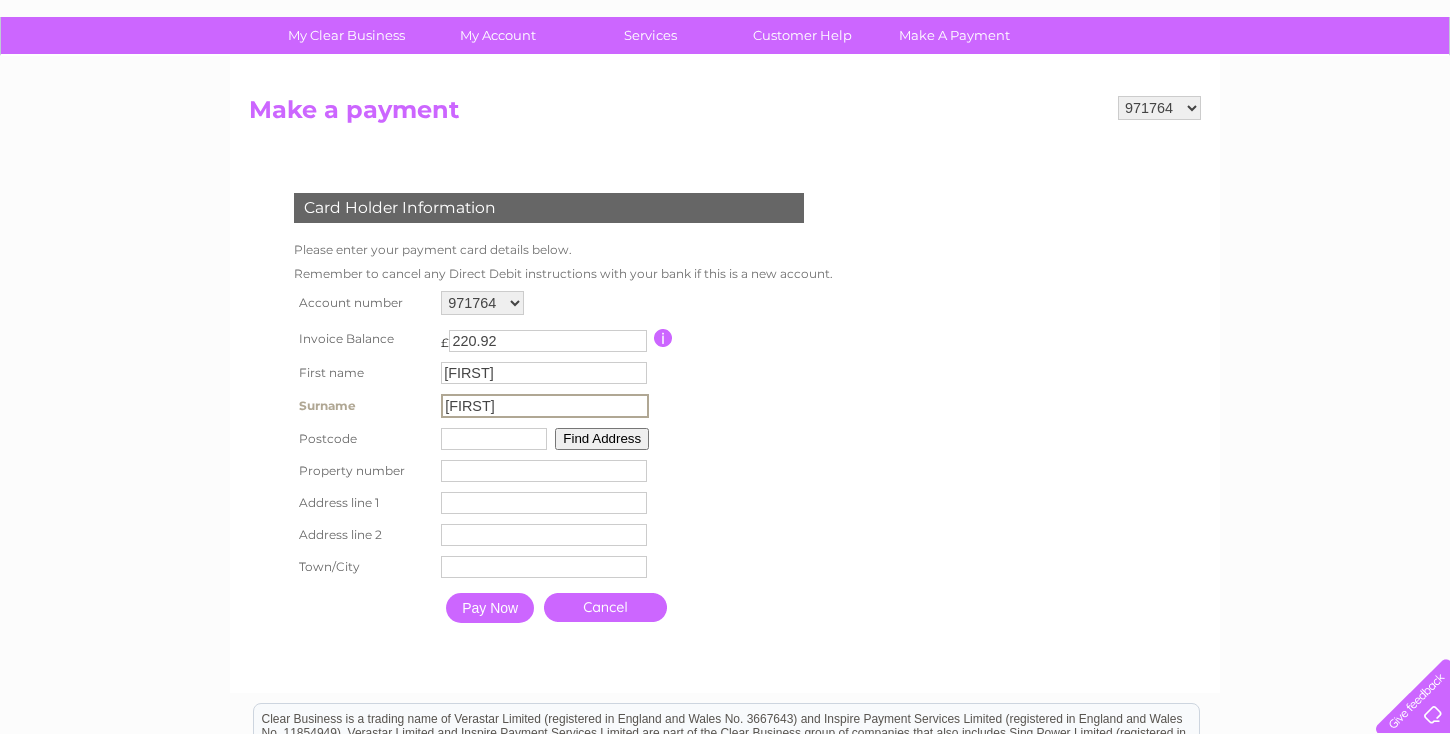 type on "[FIRST]" 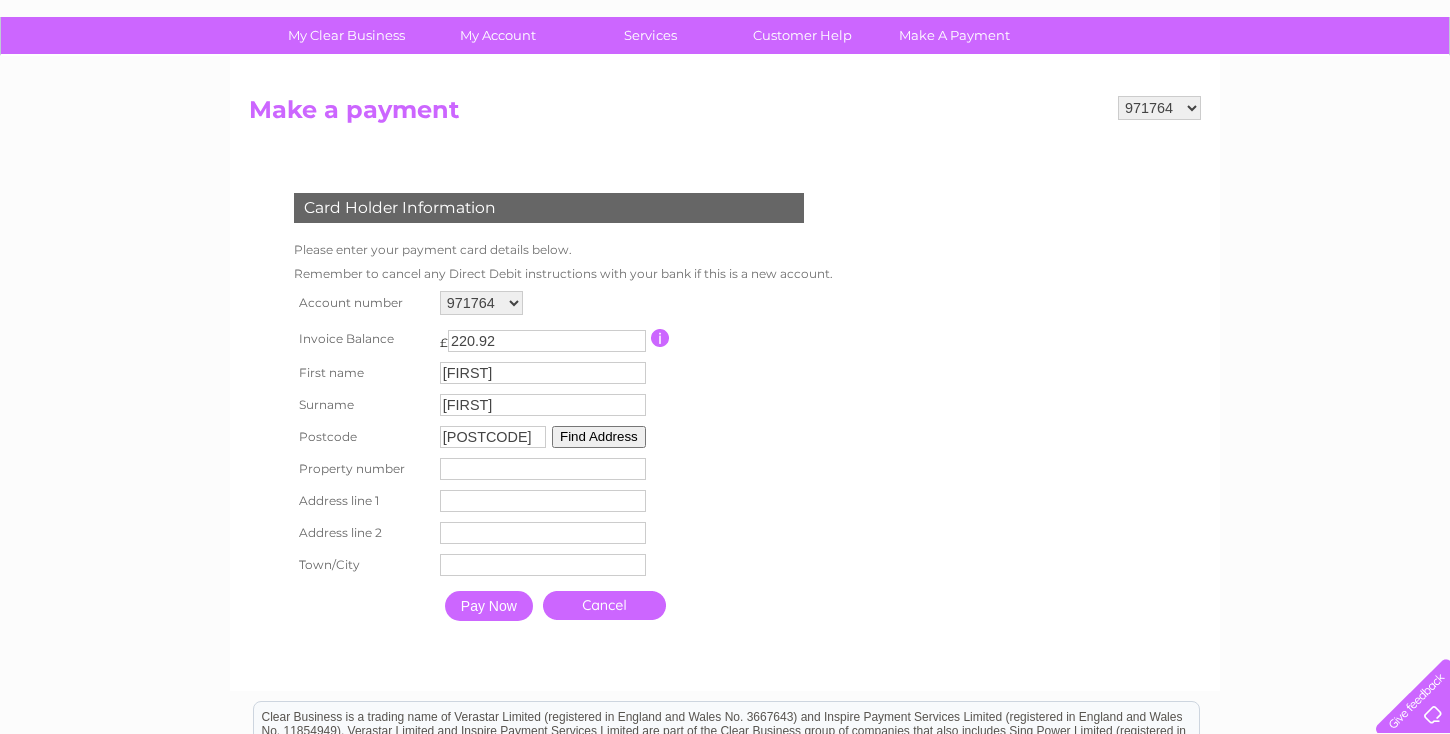 type on "[POSTCODE]" 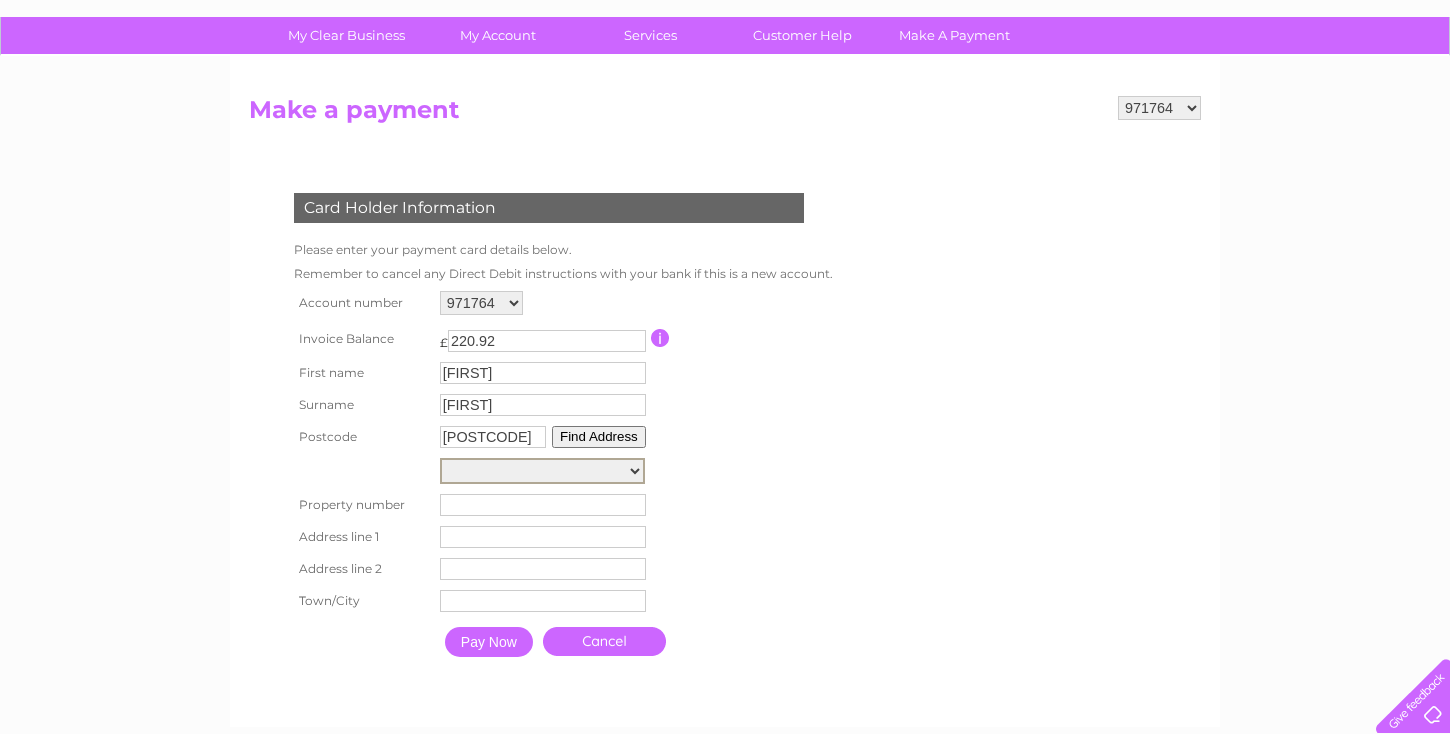 select on "[NUMBER],[STREET]," 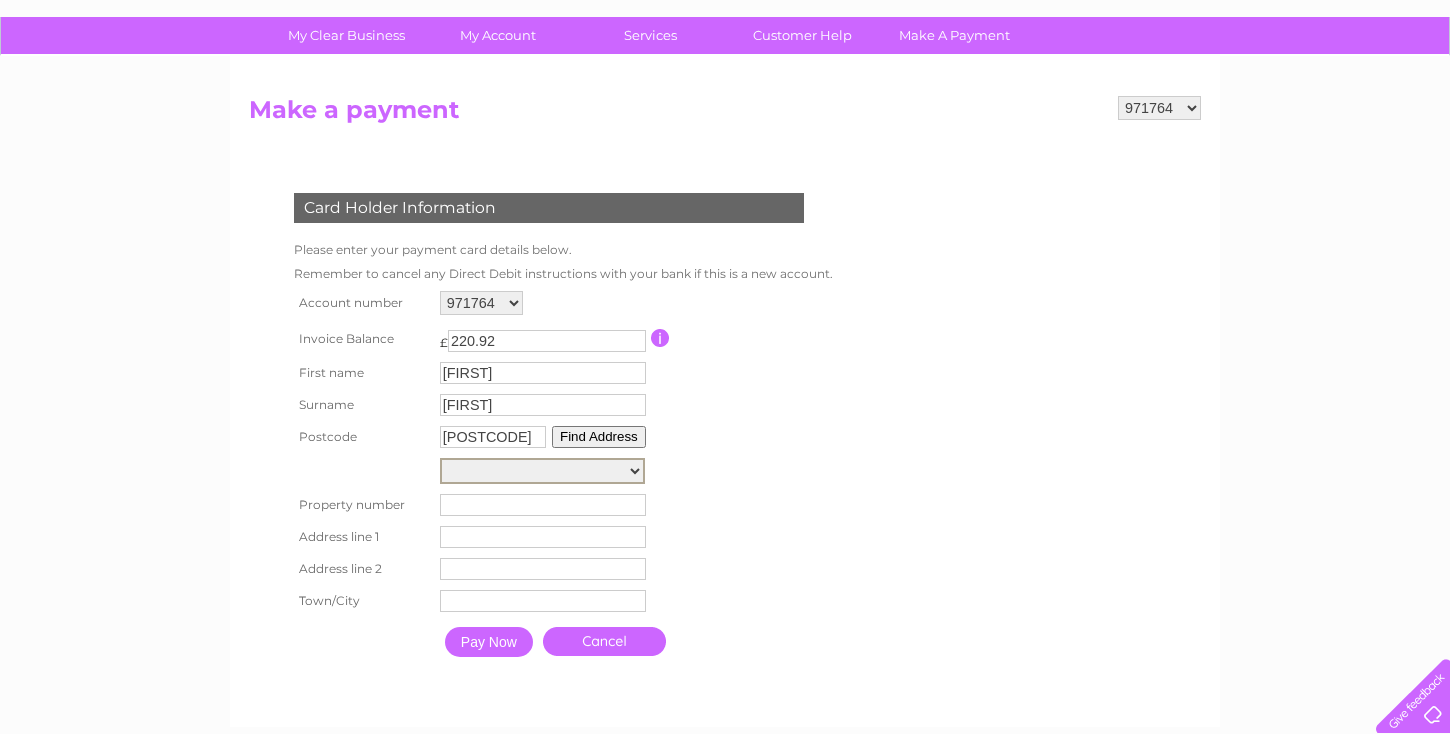 type on "10" 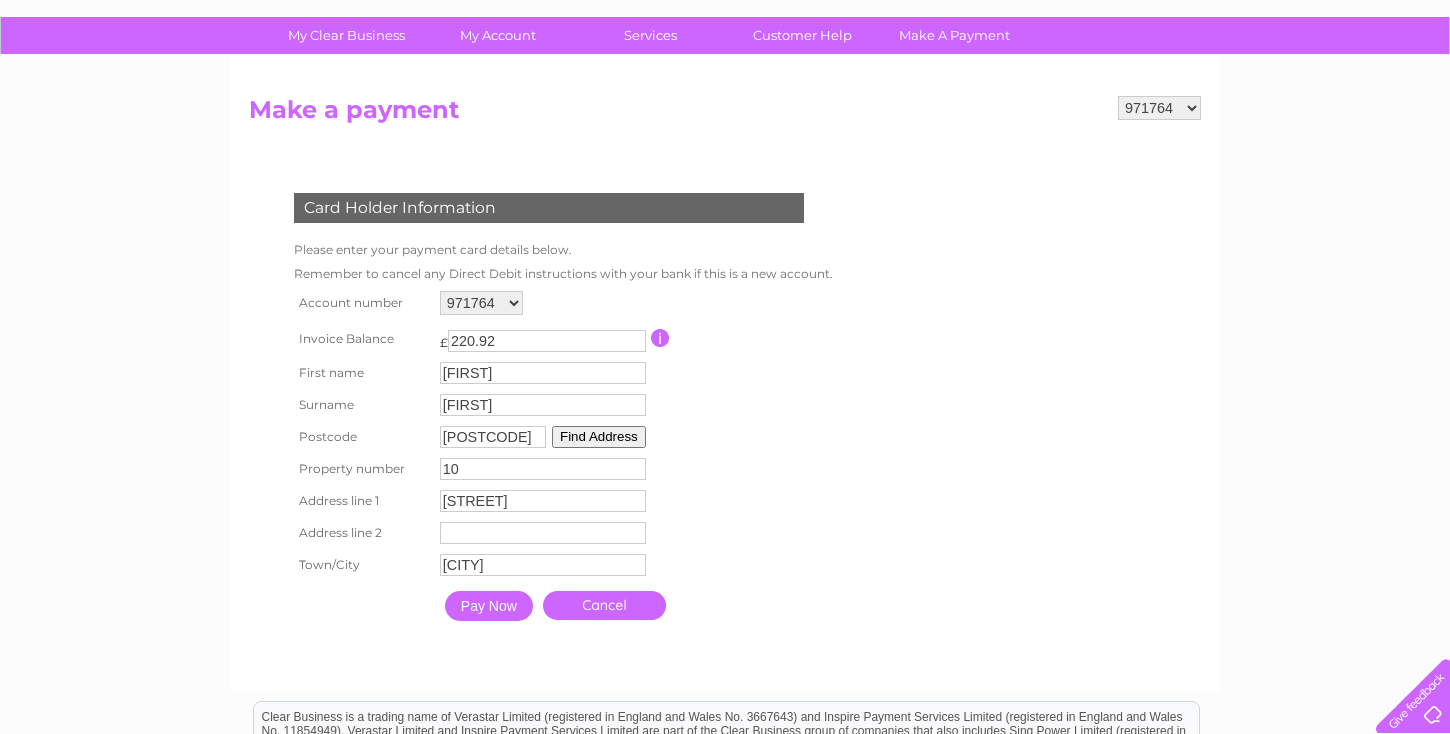 click on "Pay Now" at bounding box center (489, 606) 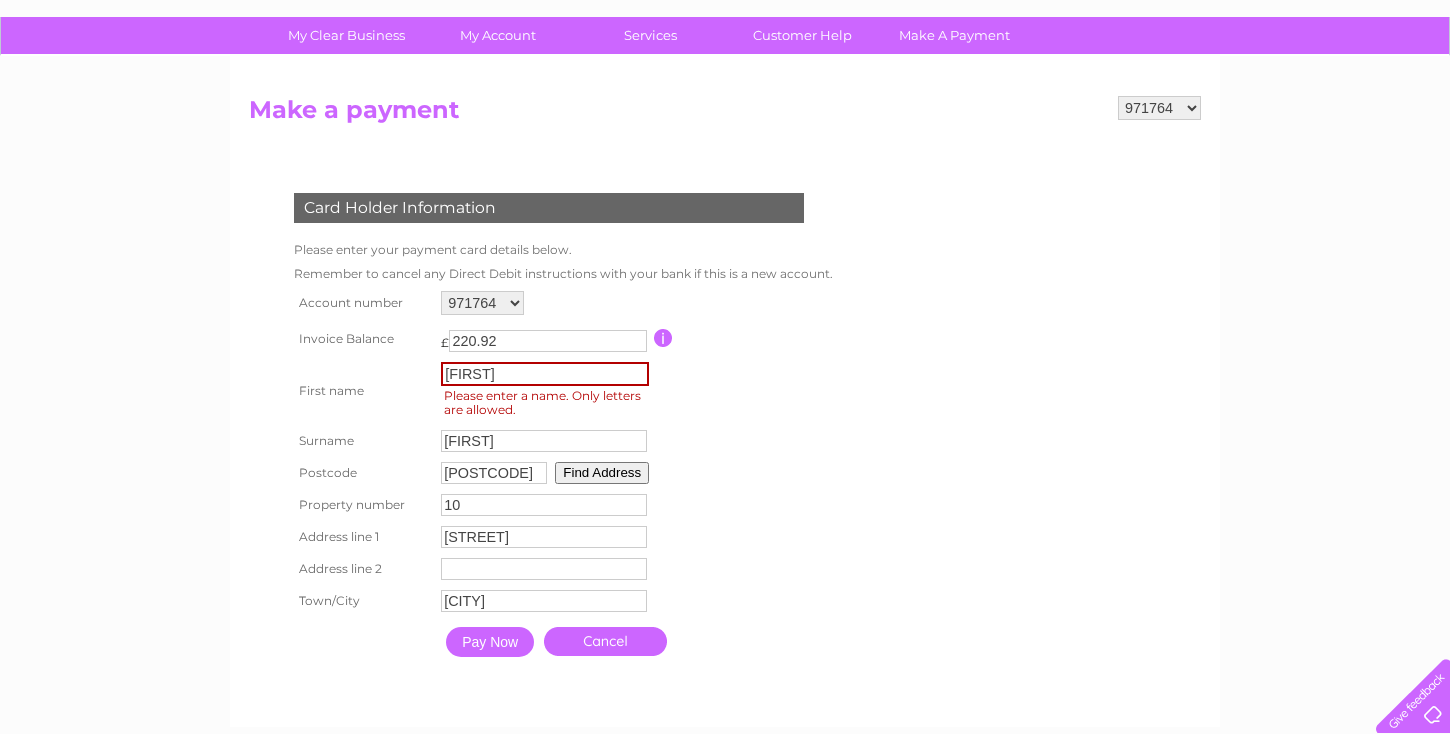 click on "[FIRST]" at bounding box center (545, 374) 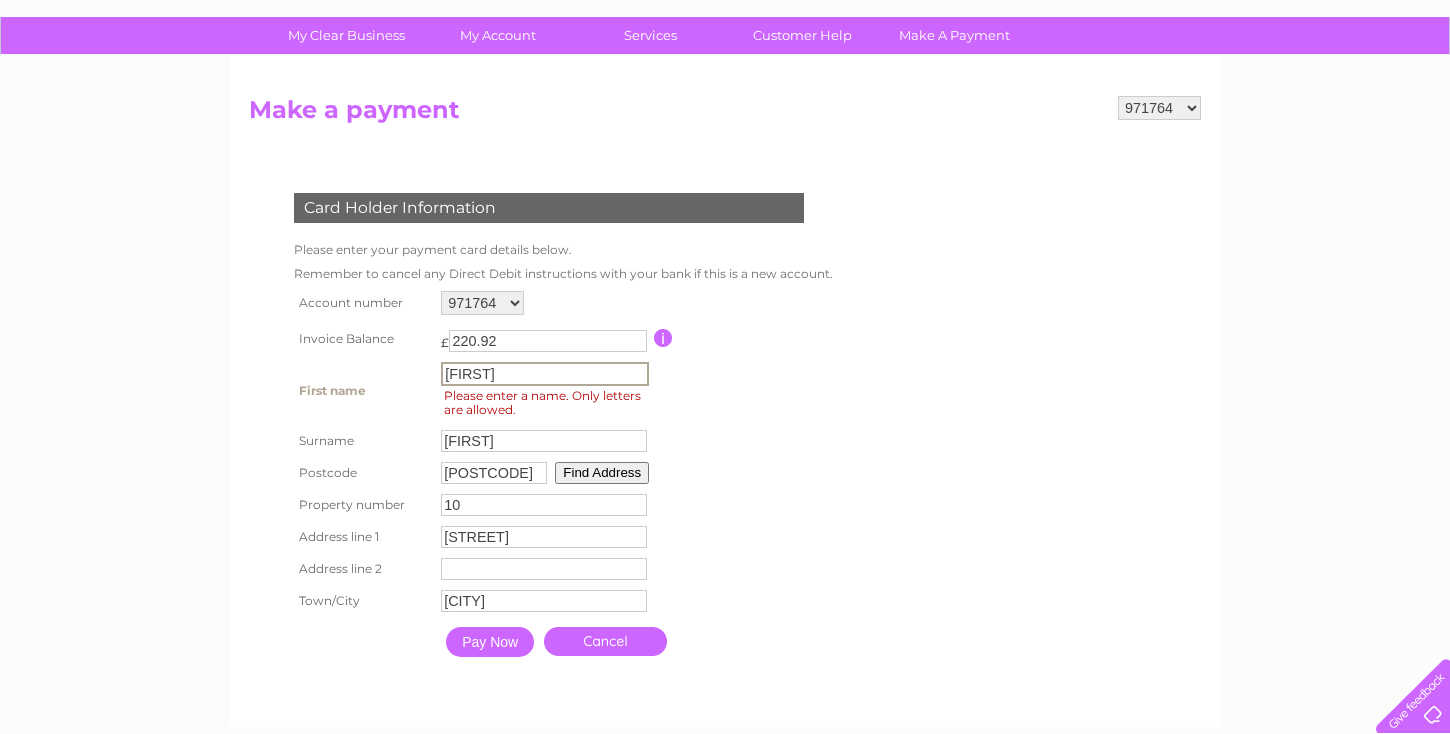 type on "[FIRST]" 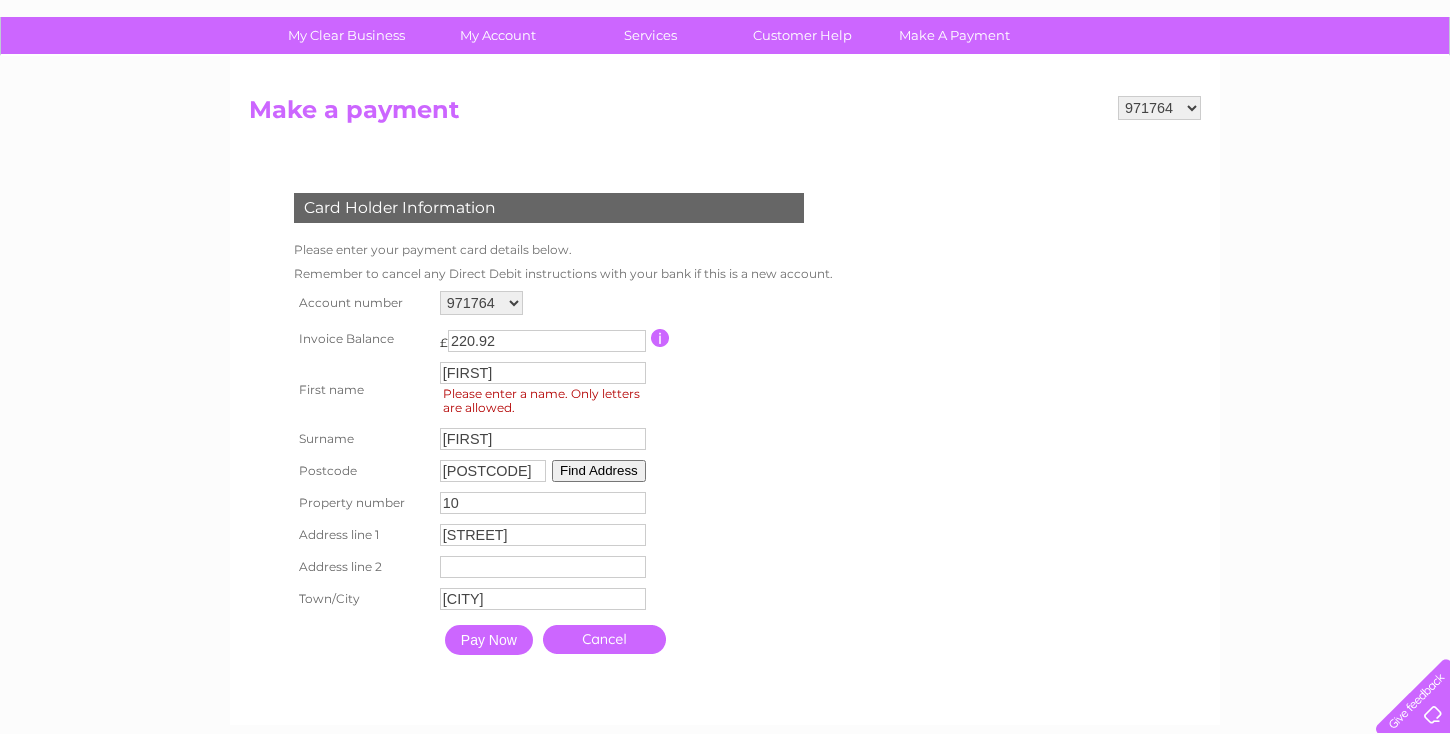 click on "Pay Now" at bounding box center [489, 640] 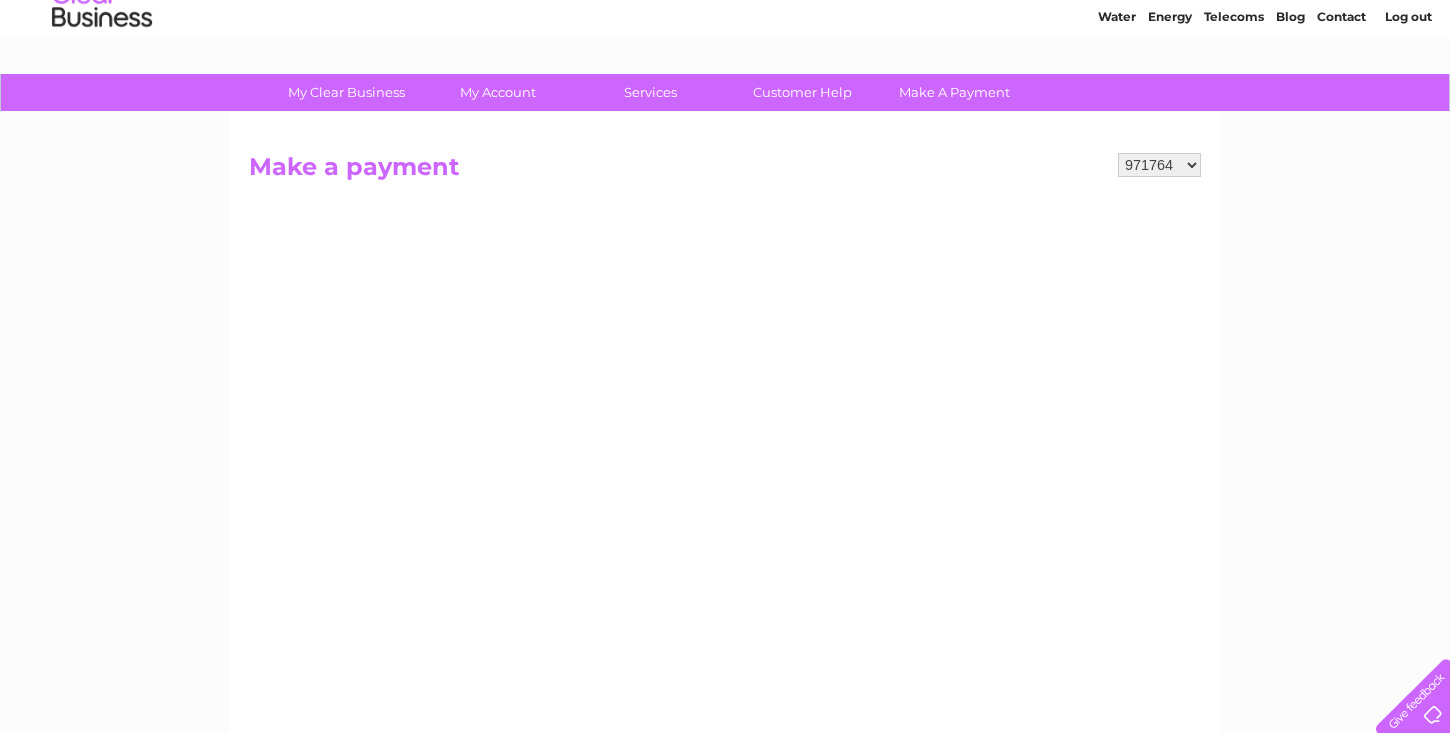 scroll, scrollTop: 80, scrollLeft: 0, axis: vertical 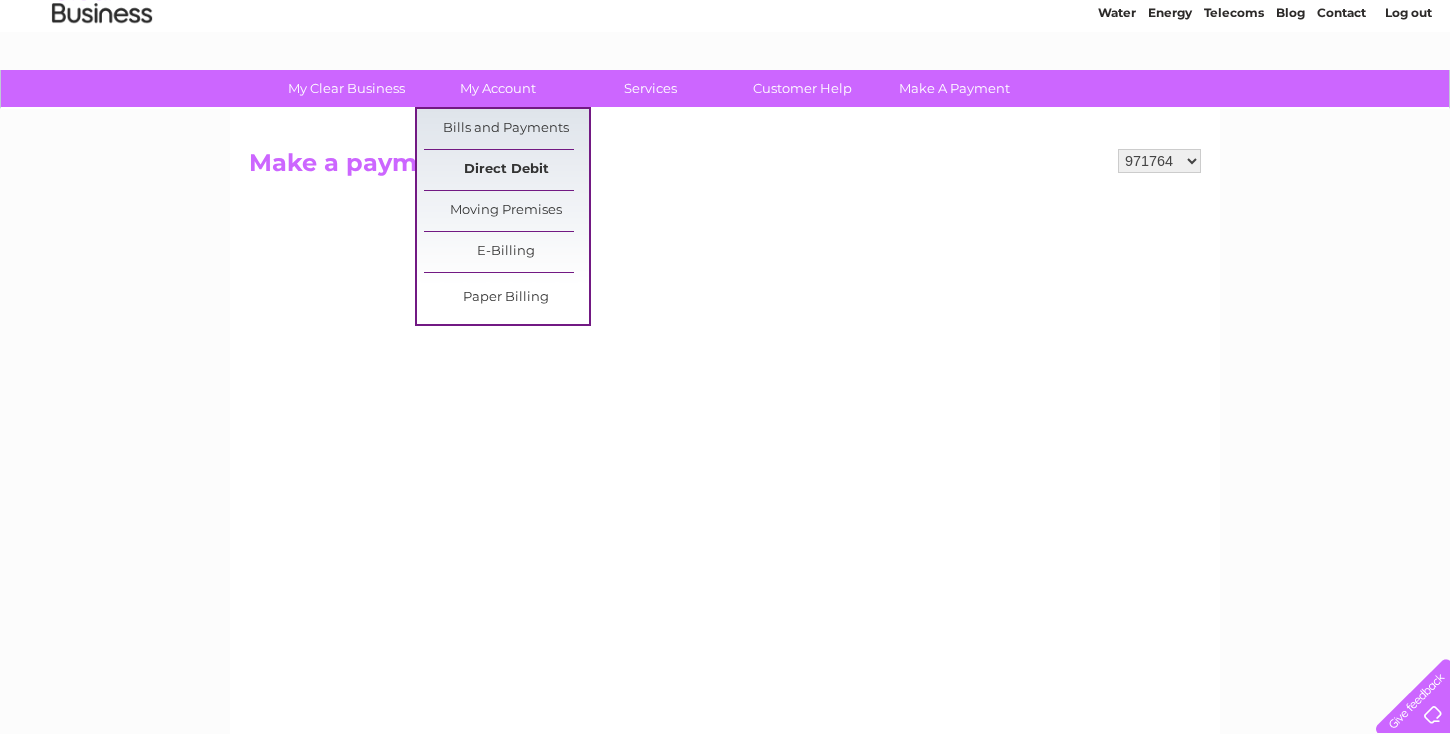 click on "Direct Debit" at bounding box center [506, 170] 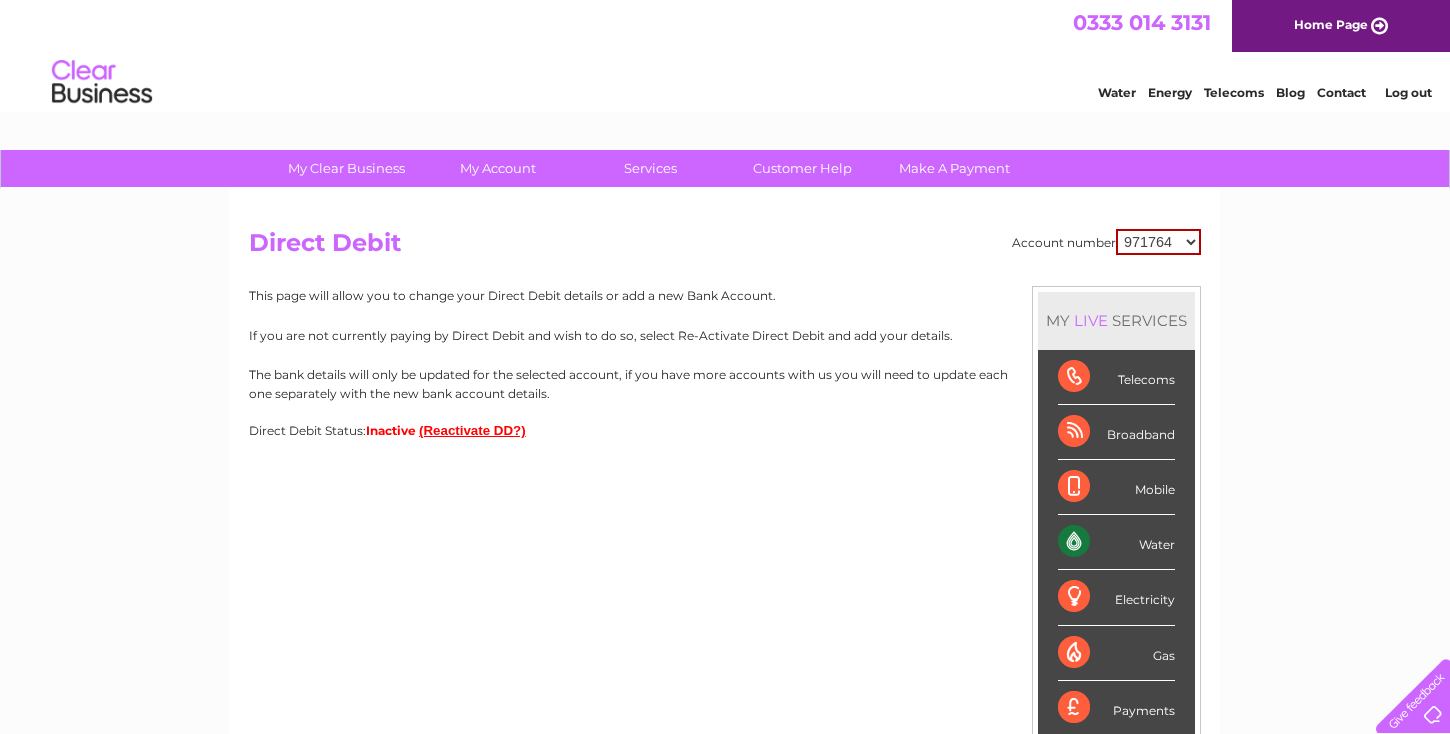 scroll, scrollTop: 0, scrollLeft: 0, axis: both 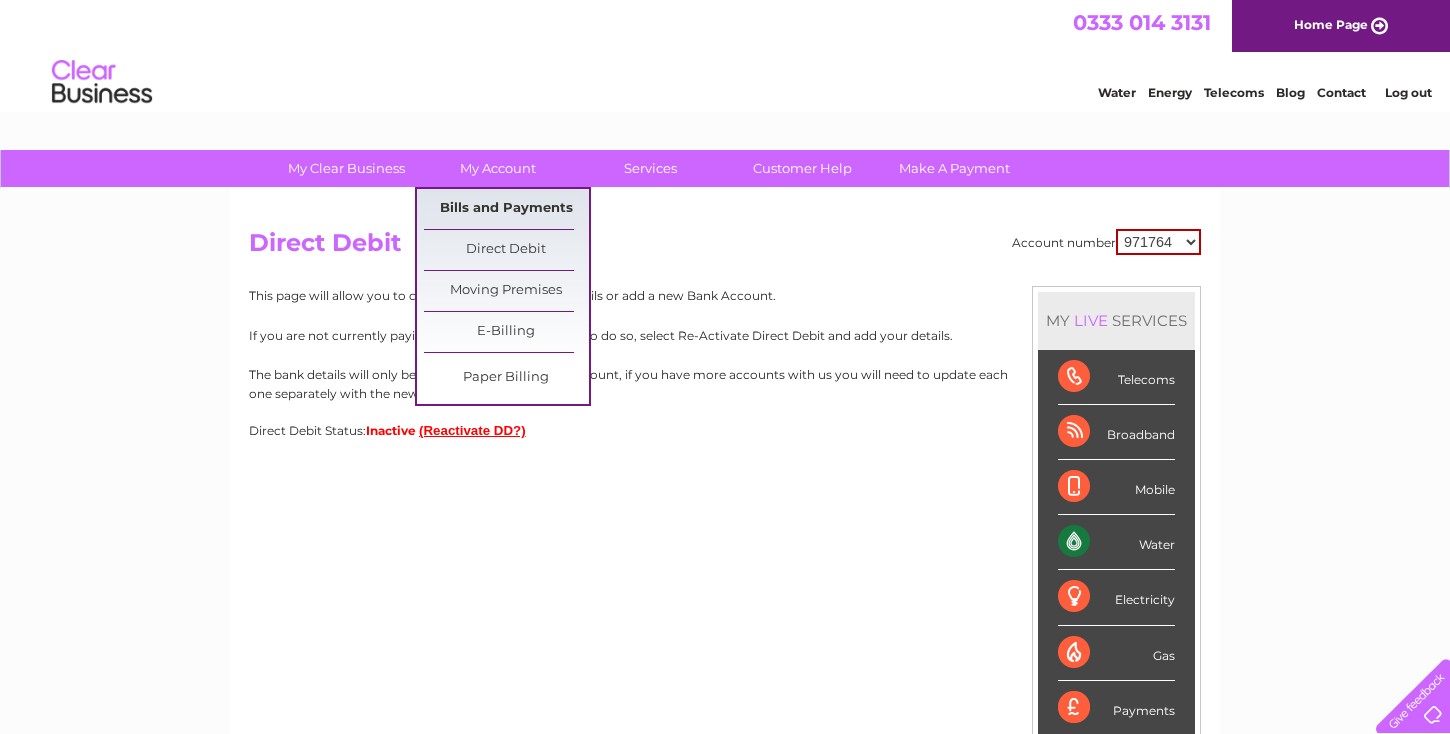 click on "Bills and Payments" at bounding box center (506, 209) 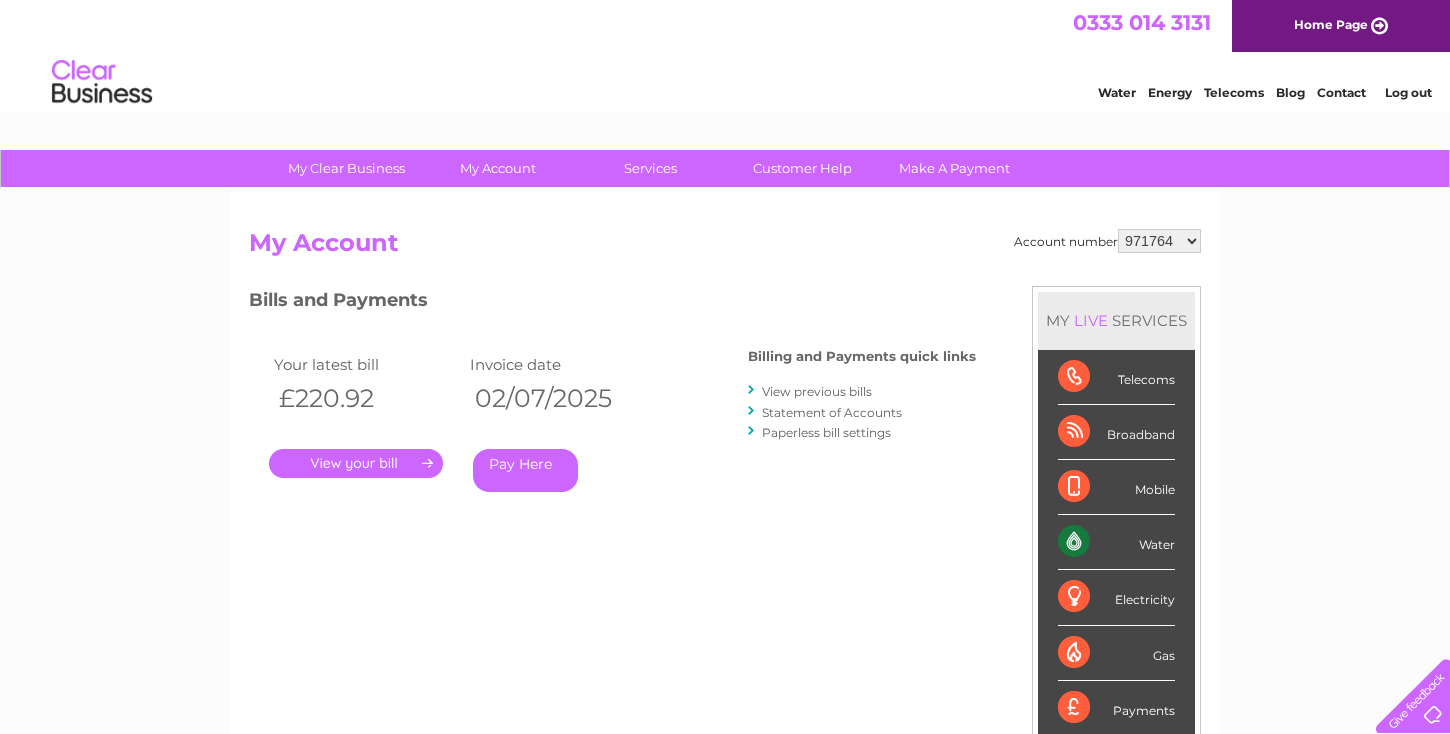scroll, scrollTop: 0, scrollLeft: 0, axis: both 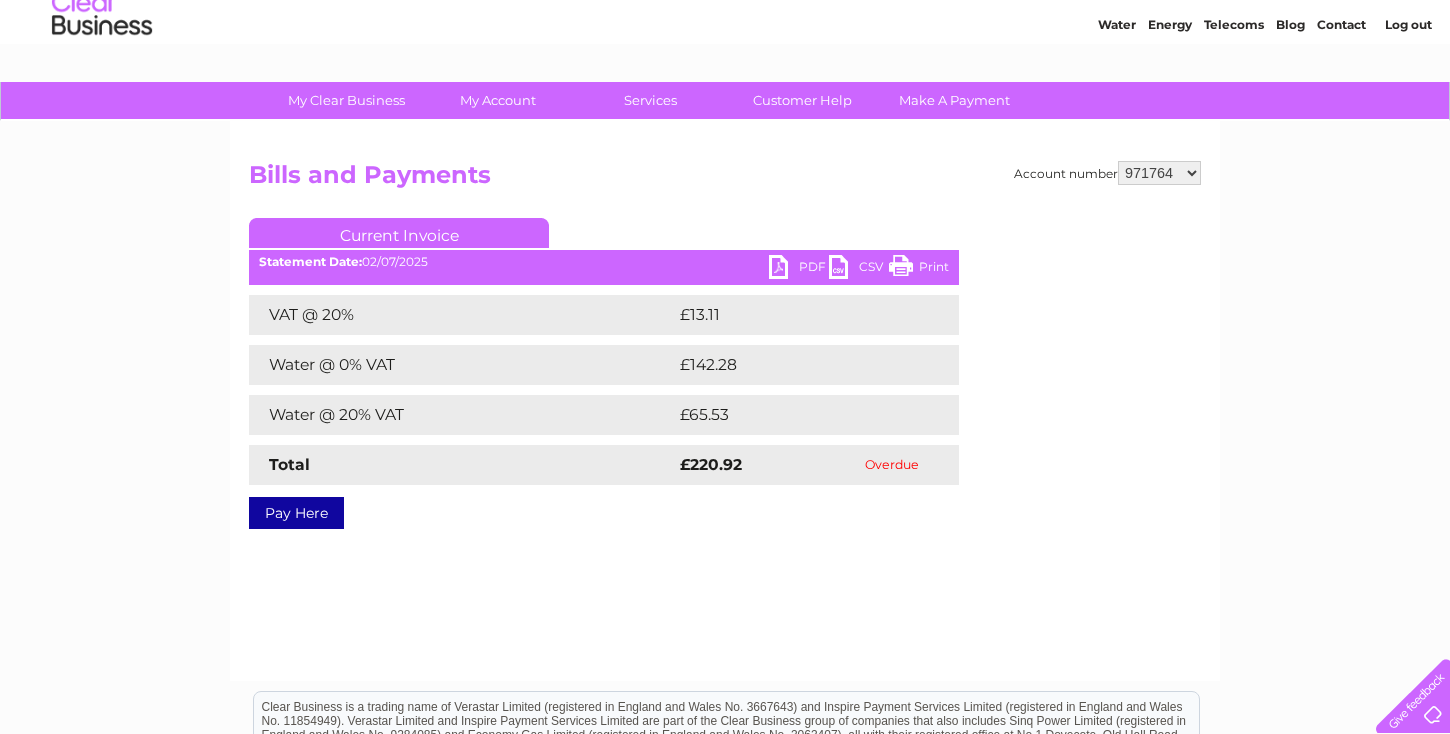 click on "PDF" at bounding box center [799, 269] 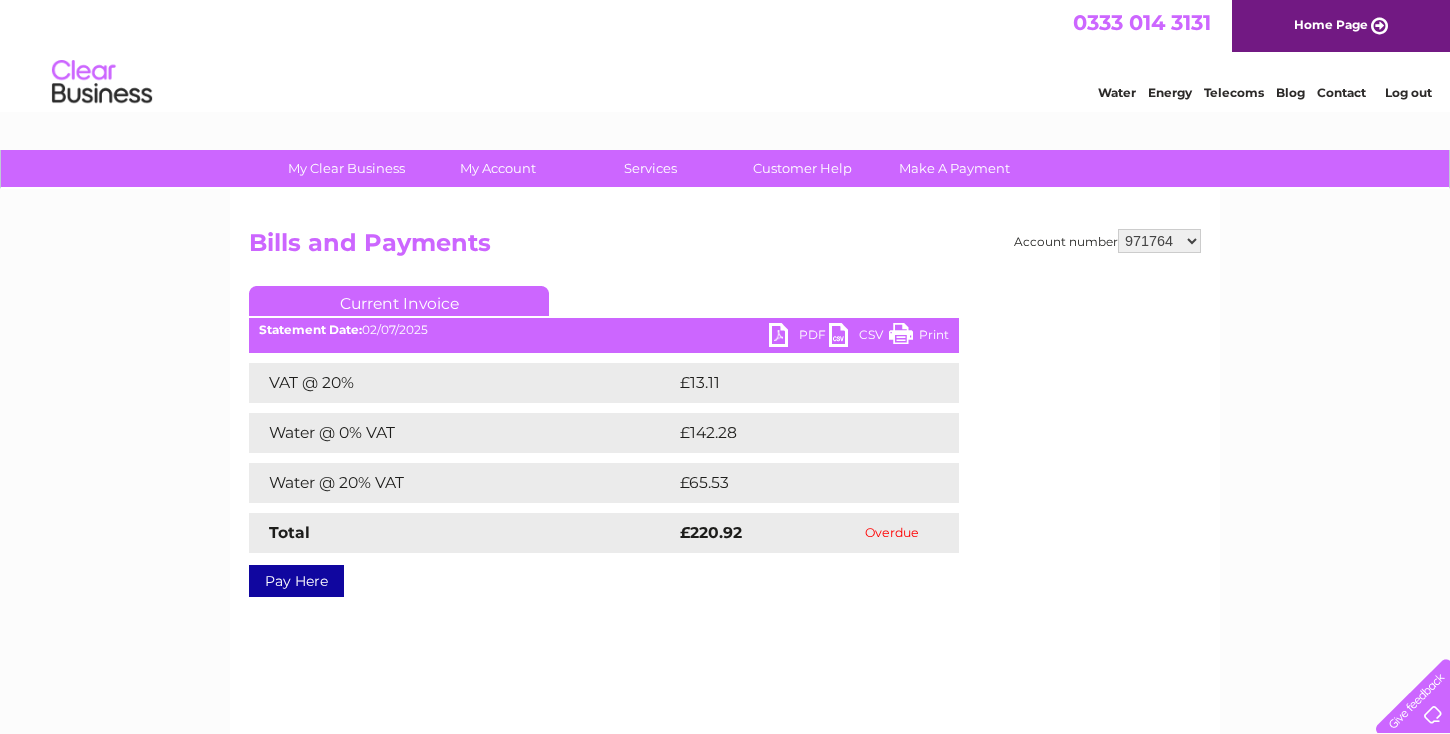 scroll, scrollTop: 0, scrollLeft: 0, axis: both 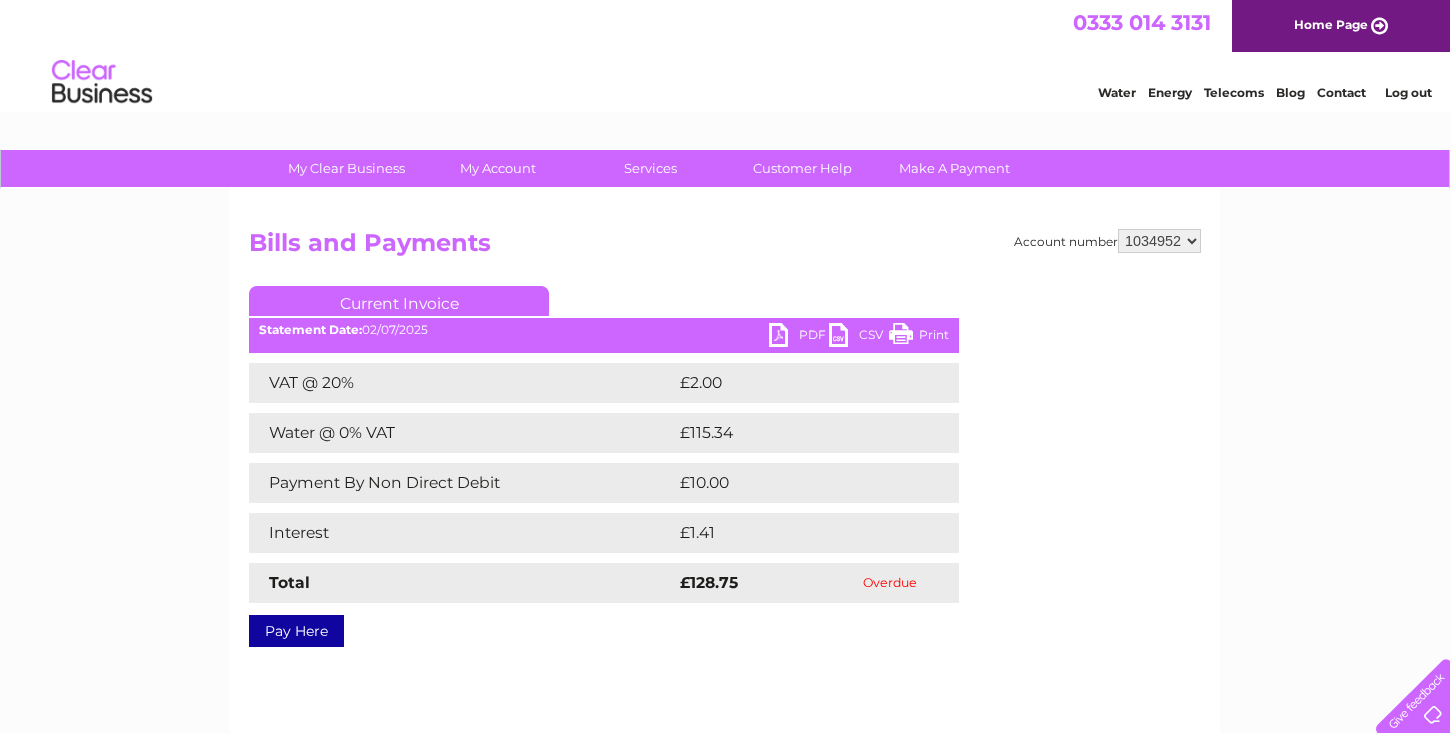 select on "971764" 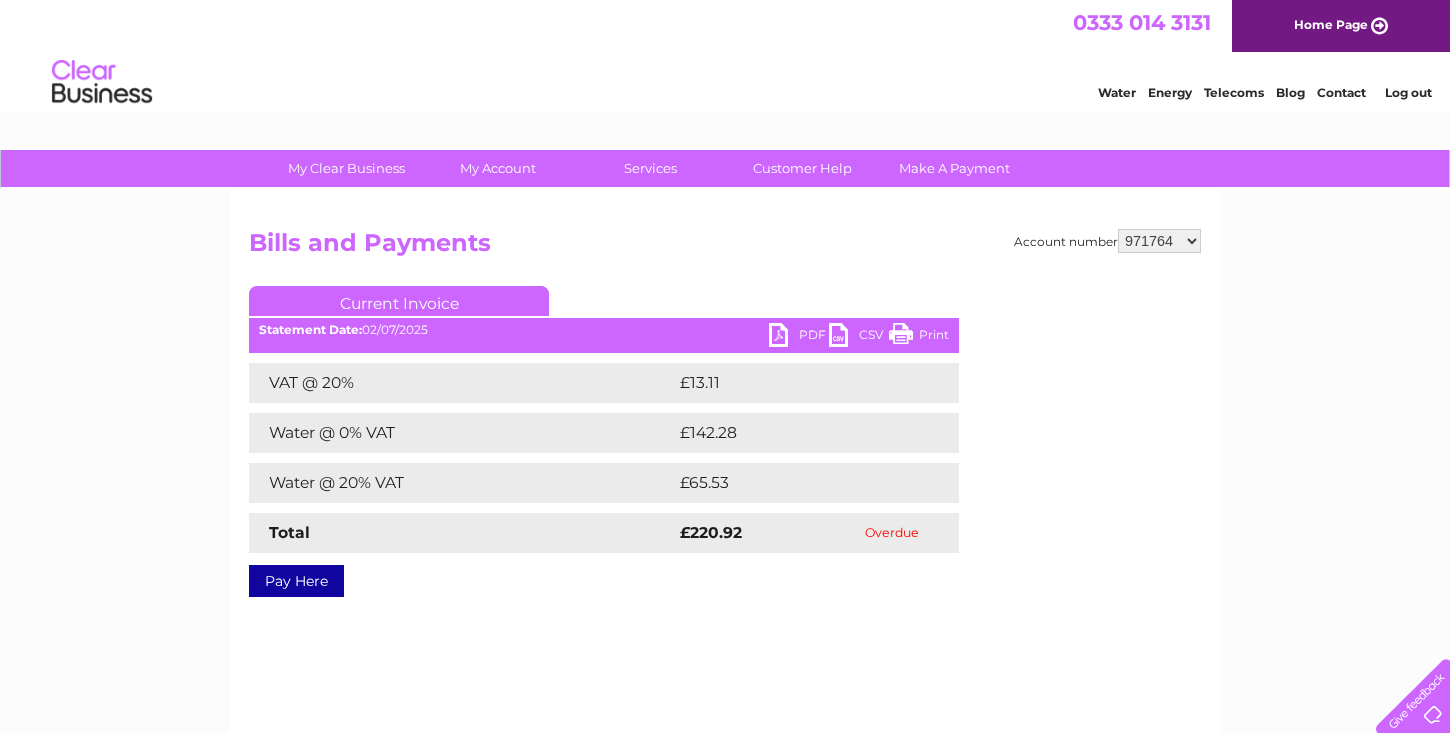 scroll, scrollTop: 0, scrollLeft: 0, axis: both 